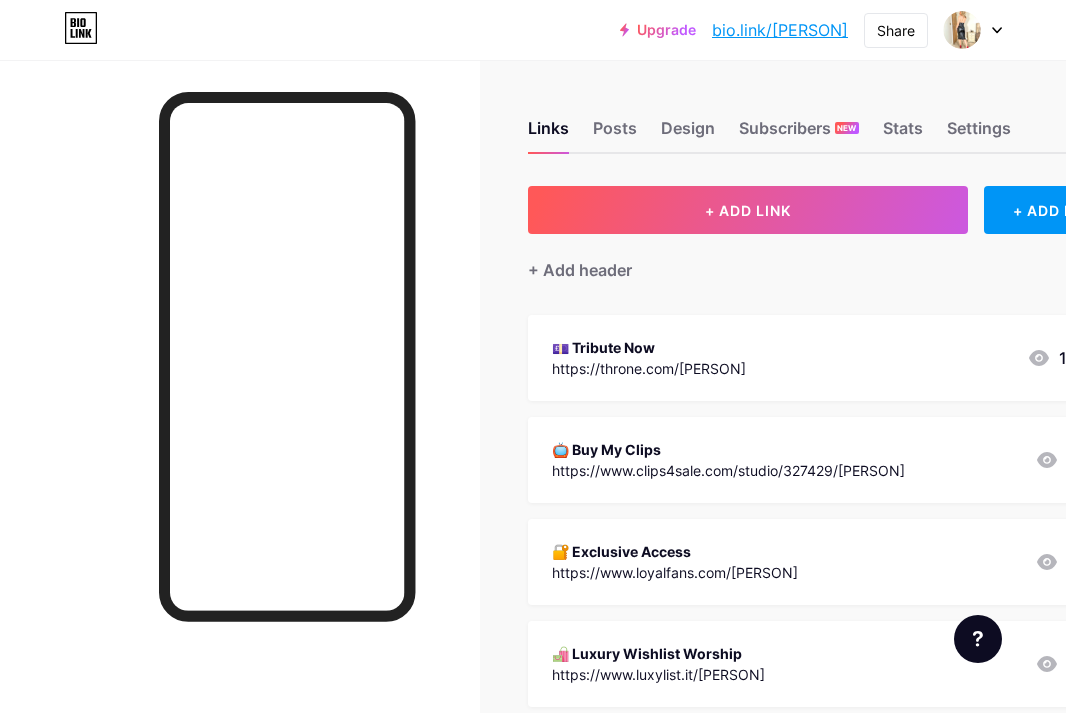 scroll, scrollTop: 132, scrollLeft: 167, axis: both 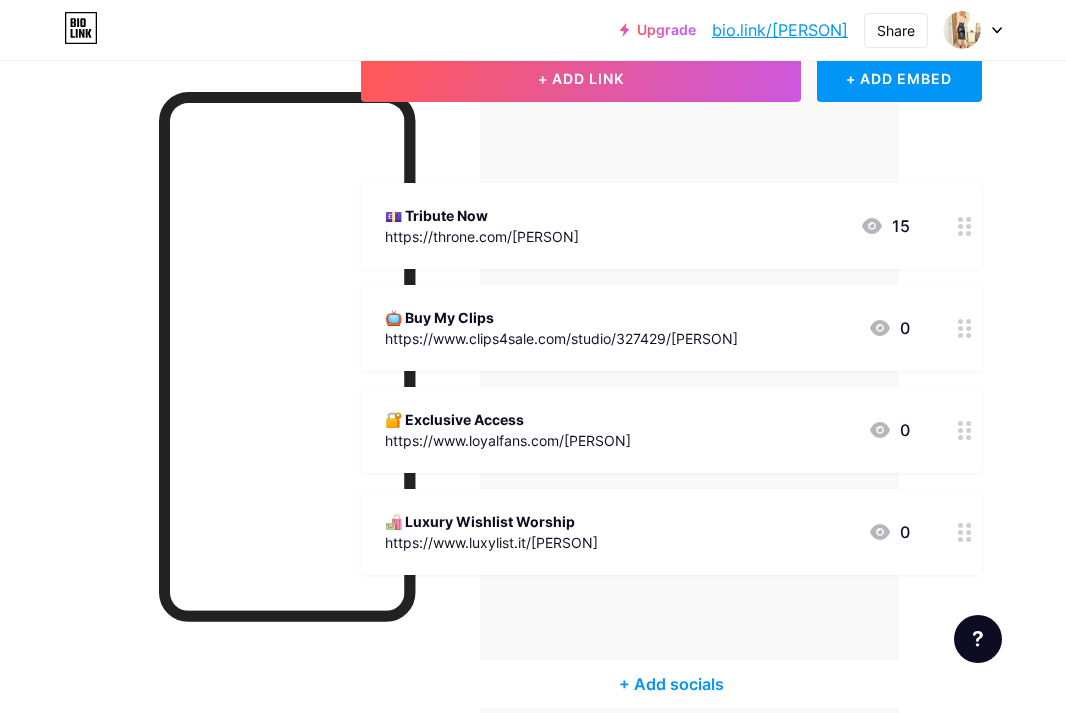 click at bounding box center (973, 30) 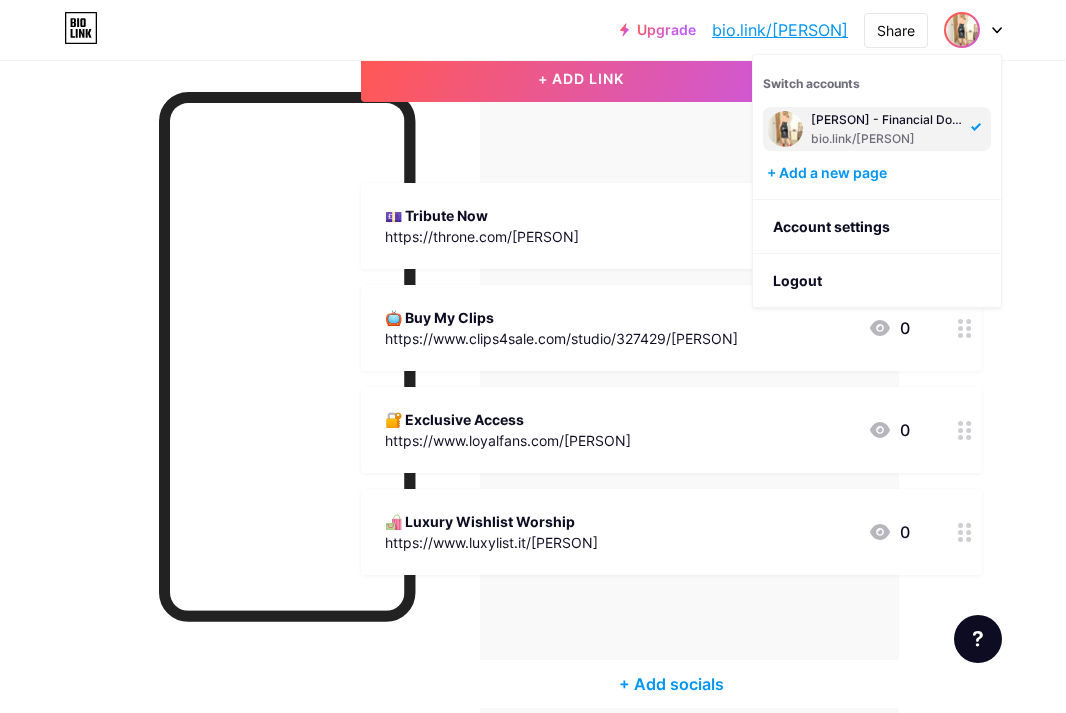 click on "+ ADD LINK + ADD EMBED + Add header 💷 Tribute Now https://throne.com/[PERSON] 15 📺 Buy My Clips https://www.clips4sale.com/studio/327429/[PERSON] 0 🔐 Exclusive Access https://www.loyalfans.com/[PERSON] 0 🛍️ Luxury Wishlist Worship https://www.luxylist.it/[PERSON] 0 SOCIALS + Add socials" at bounding box center (671, 381) 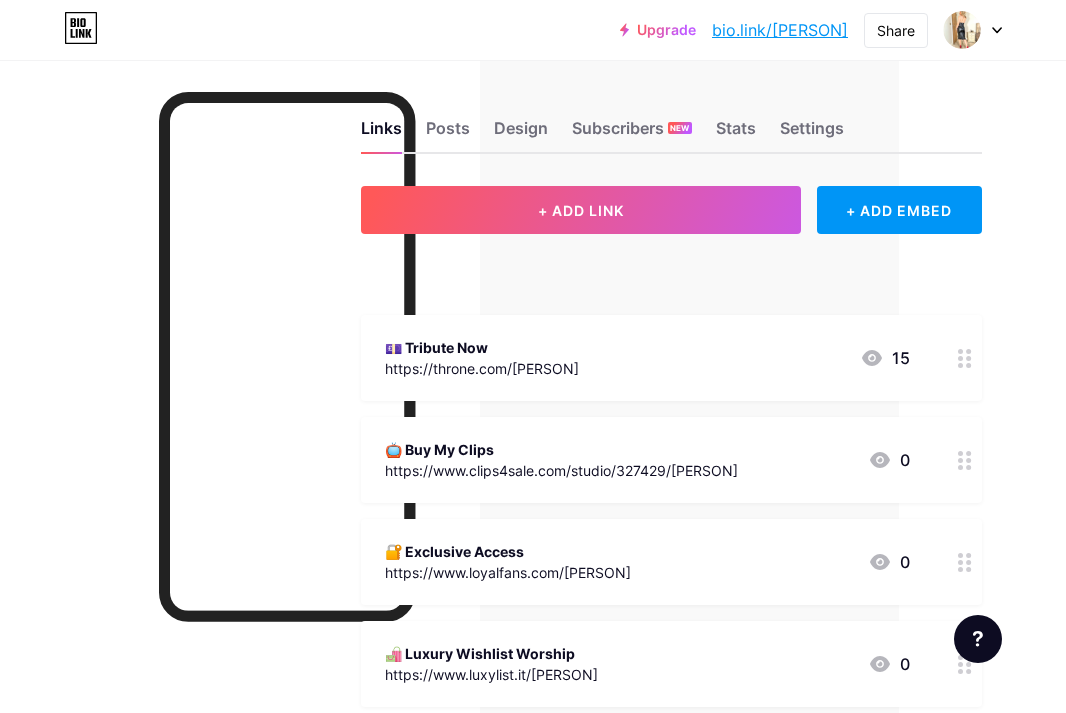 scroll, scrollTop: 0, scrollLeft: 167, axis: horizontal 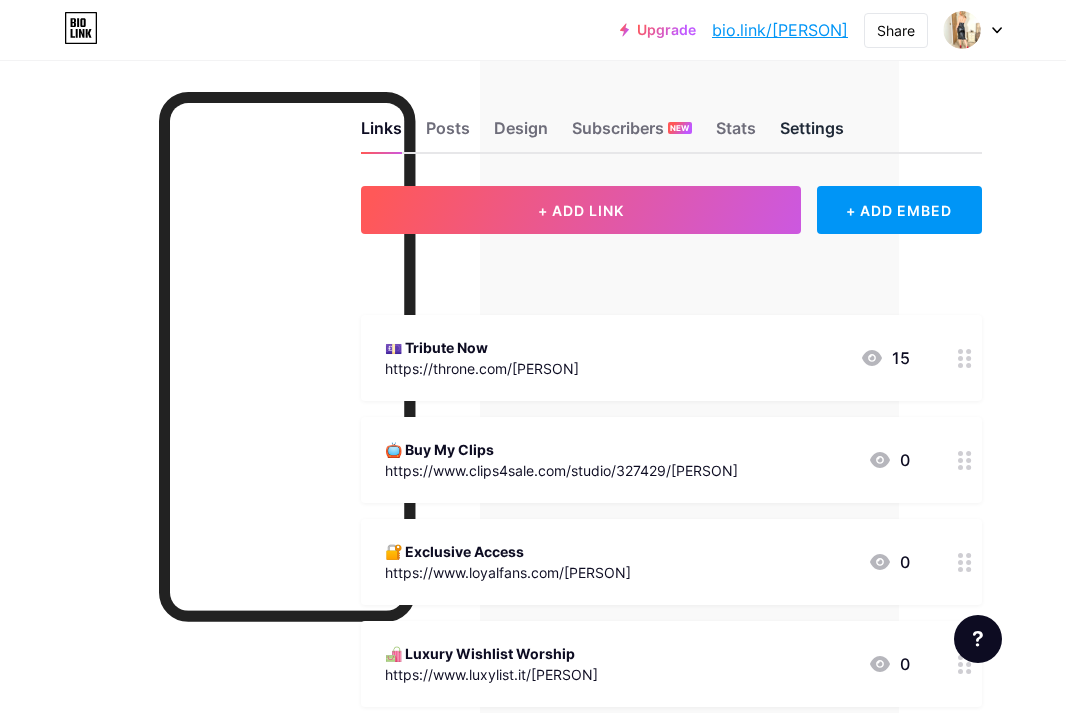 click on "Settings" at bounding box center (812, 134) 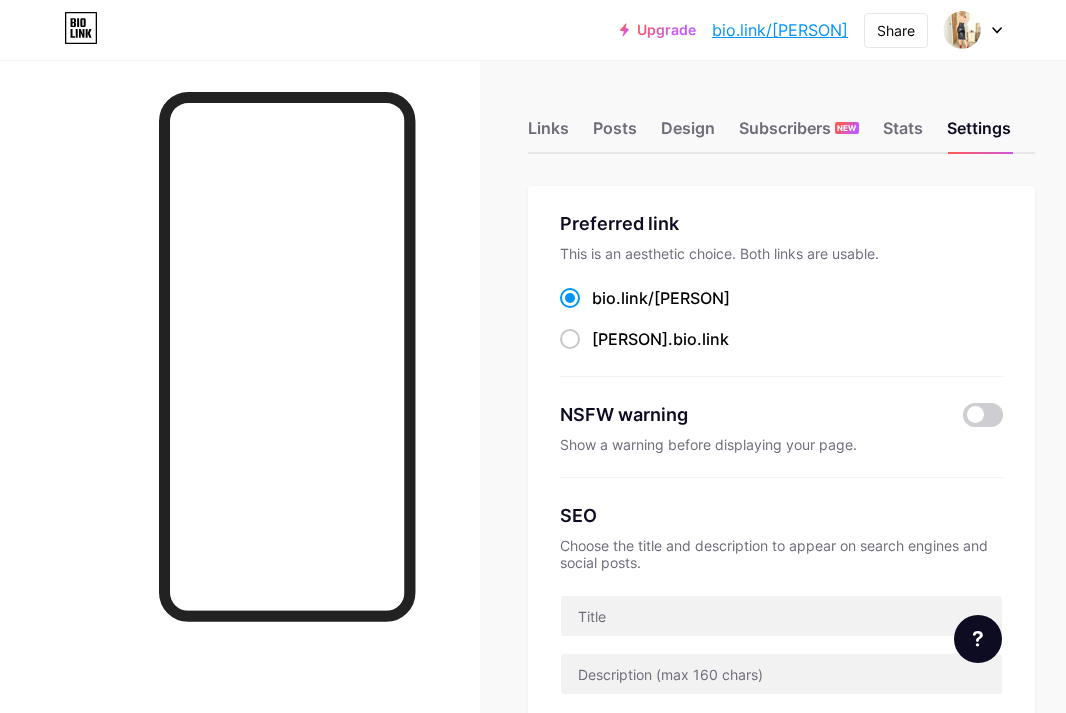 scroll, scrollTop: 0, scrollLeft: 0, axis: both 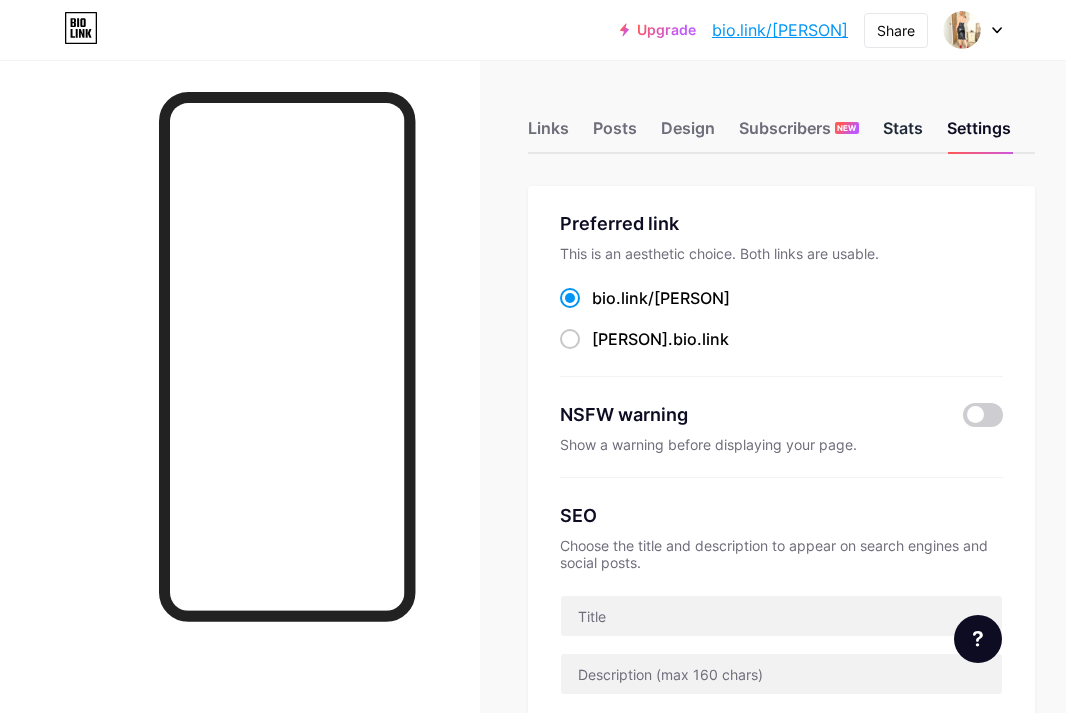 click on "Stats" at bounding box center [903, 134] 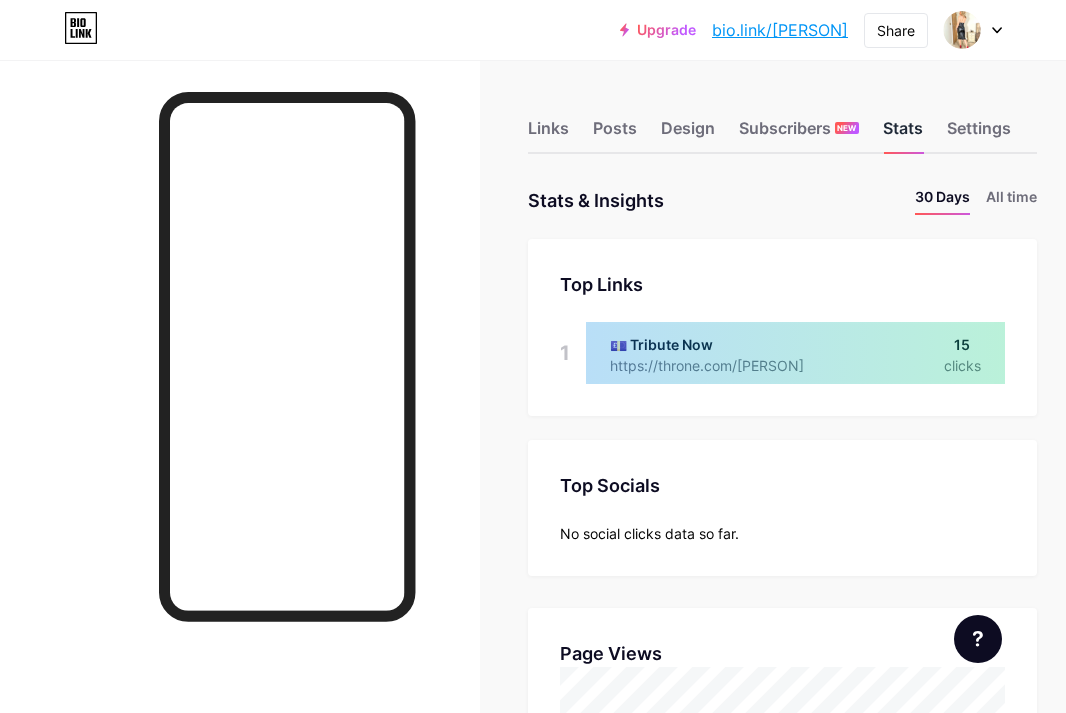 scroll, scrollTop: 999287, scrollLeft: 998934, axis: both 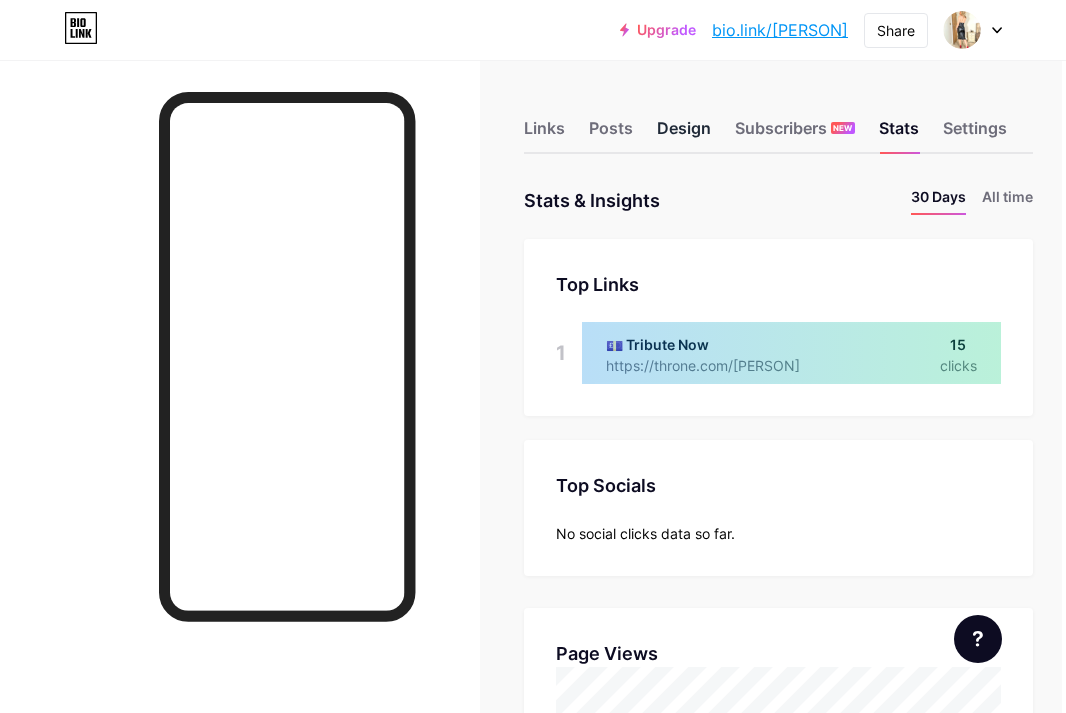 click on "Design" at bounding box center (684, 134) 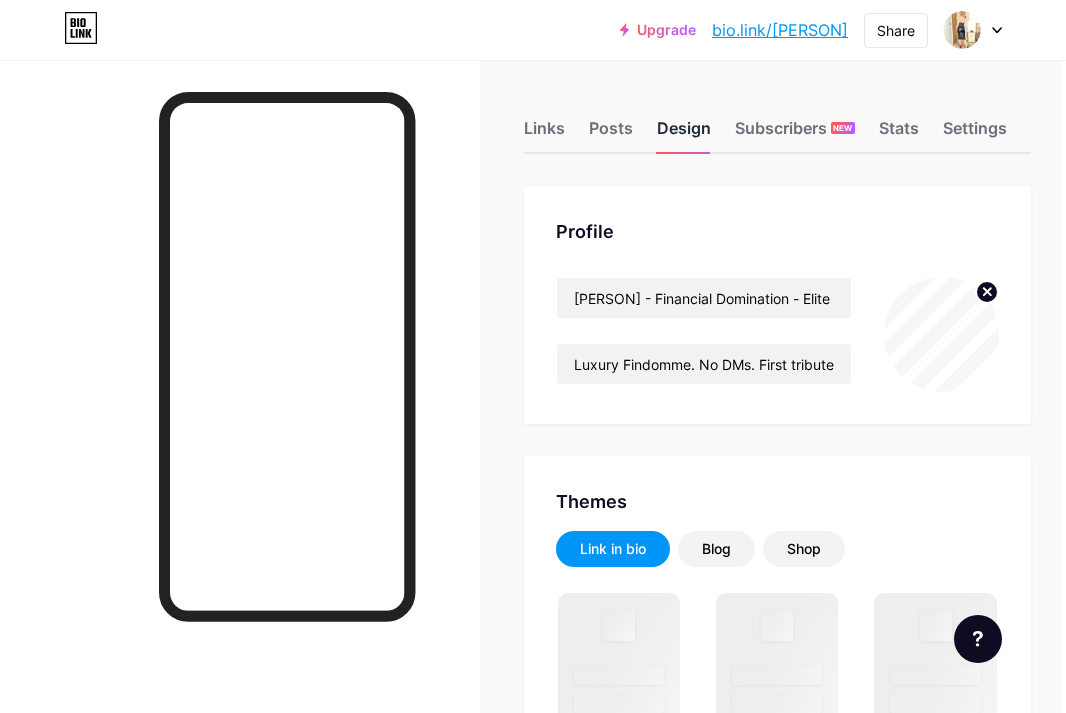 scroll, scrollTop: 0, scrollLeft: 0, axis: both 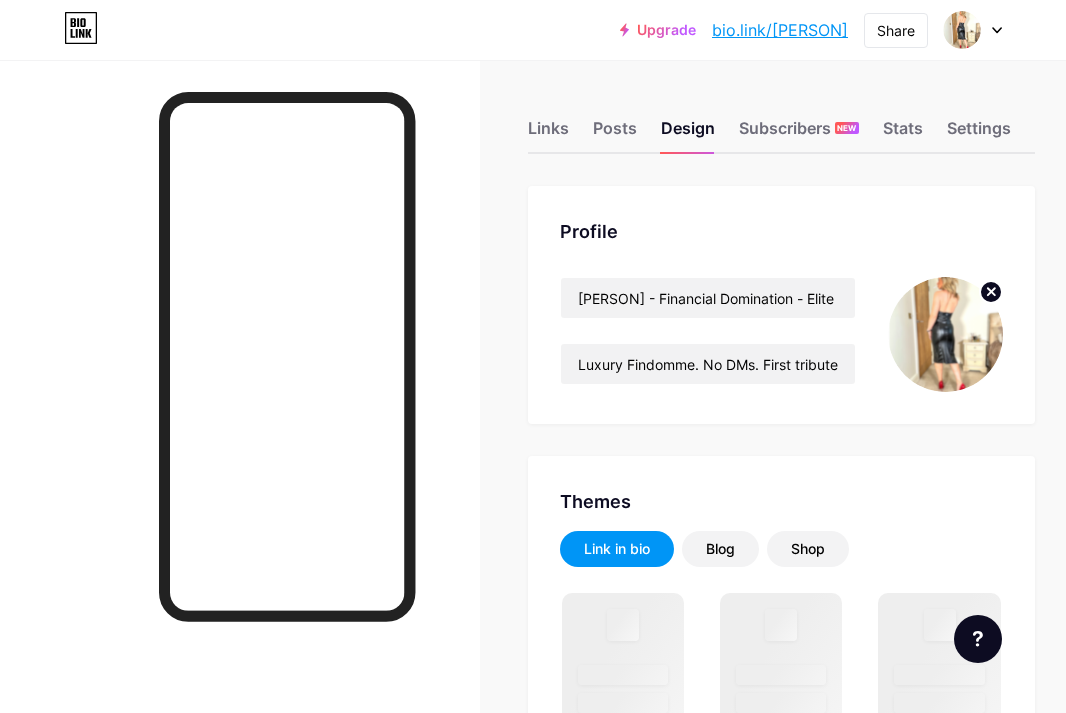 click 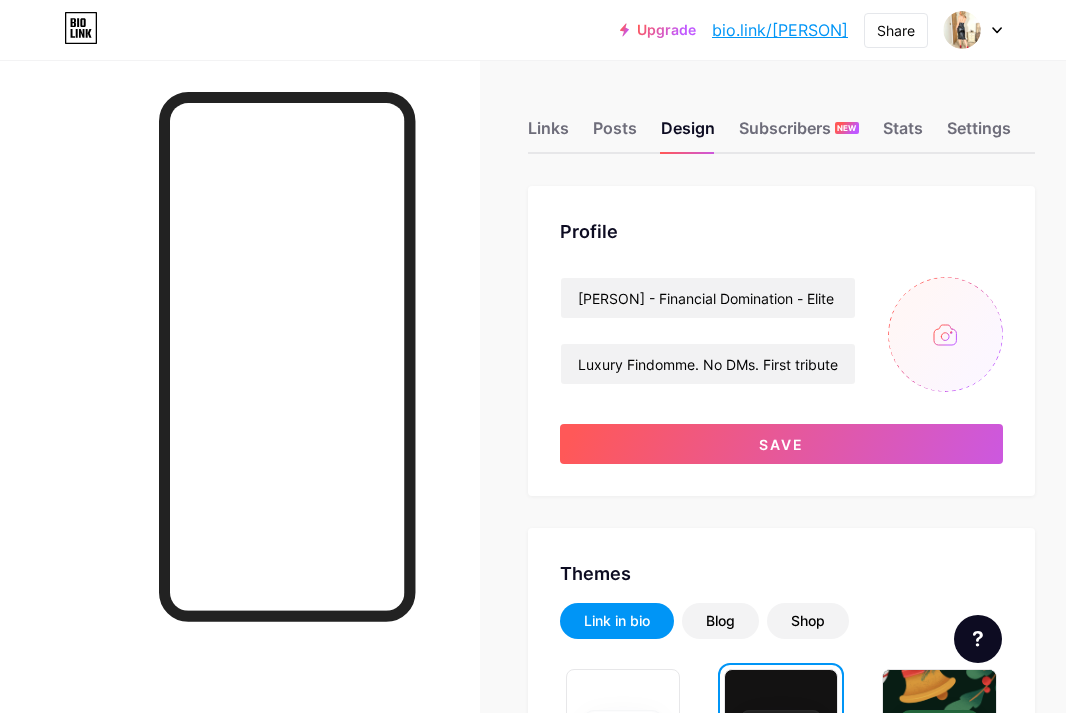 click at bounding box center (945, 334) 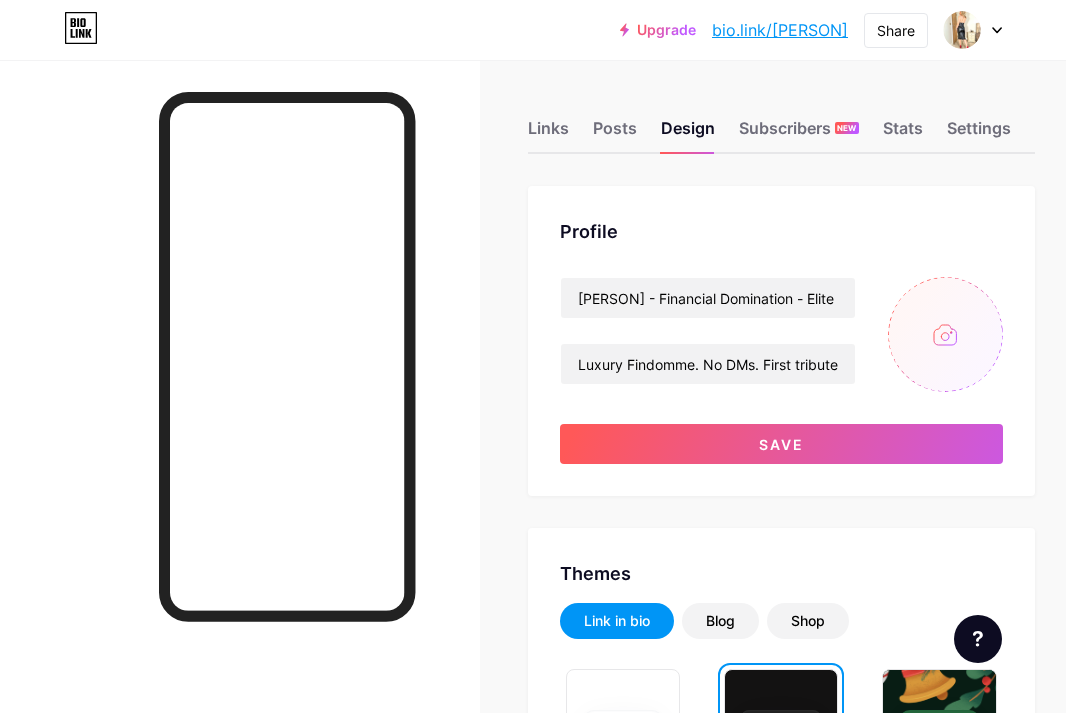 type on "C:\fakepath\DON’T MEjkjkjllklkSSAGE ME WITHOUT TRIBUTE.png" 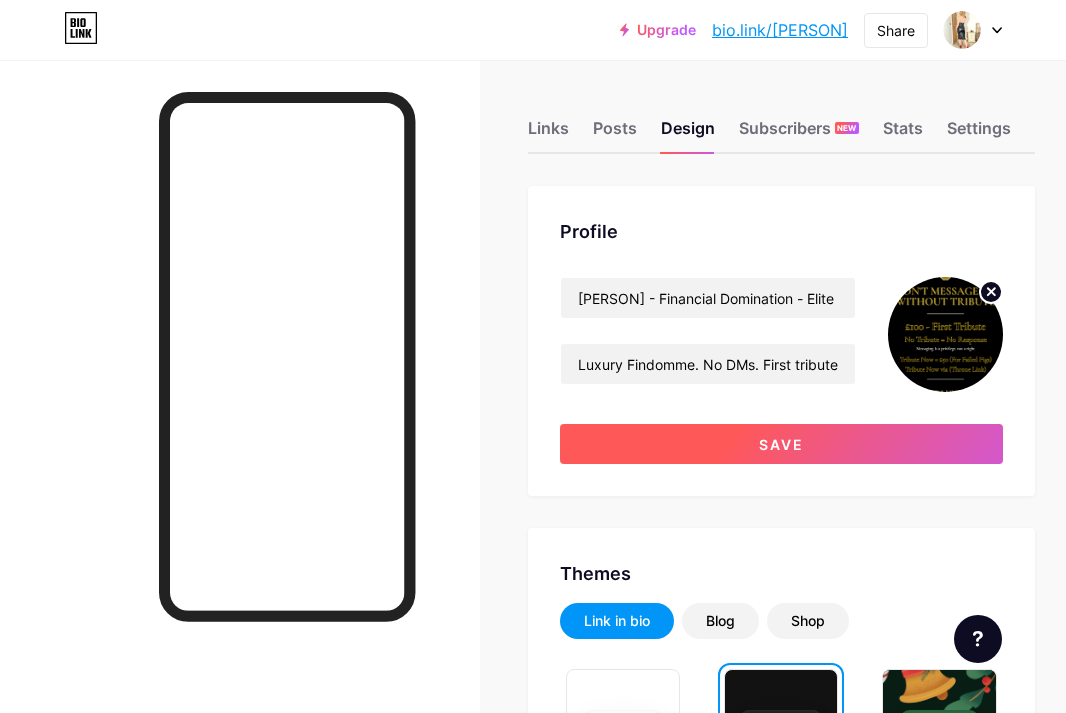 click on "Save" at bounding box center [781, 444] 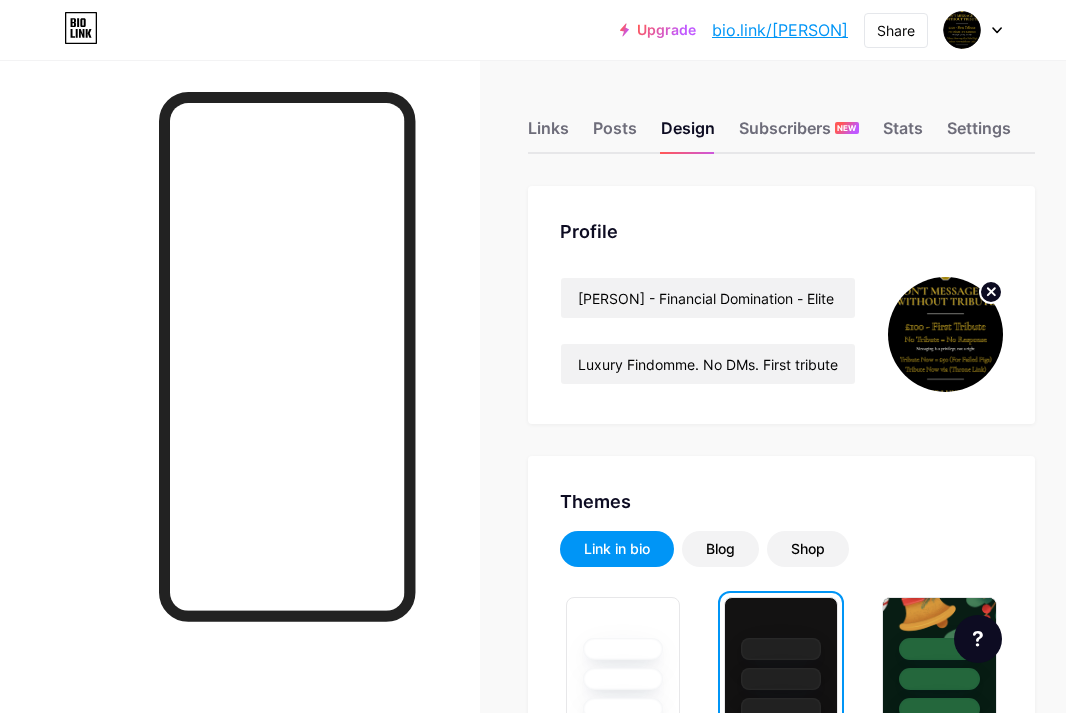 click 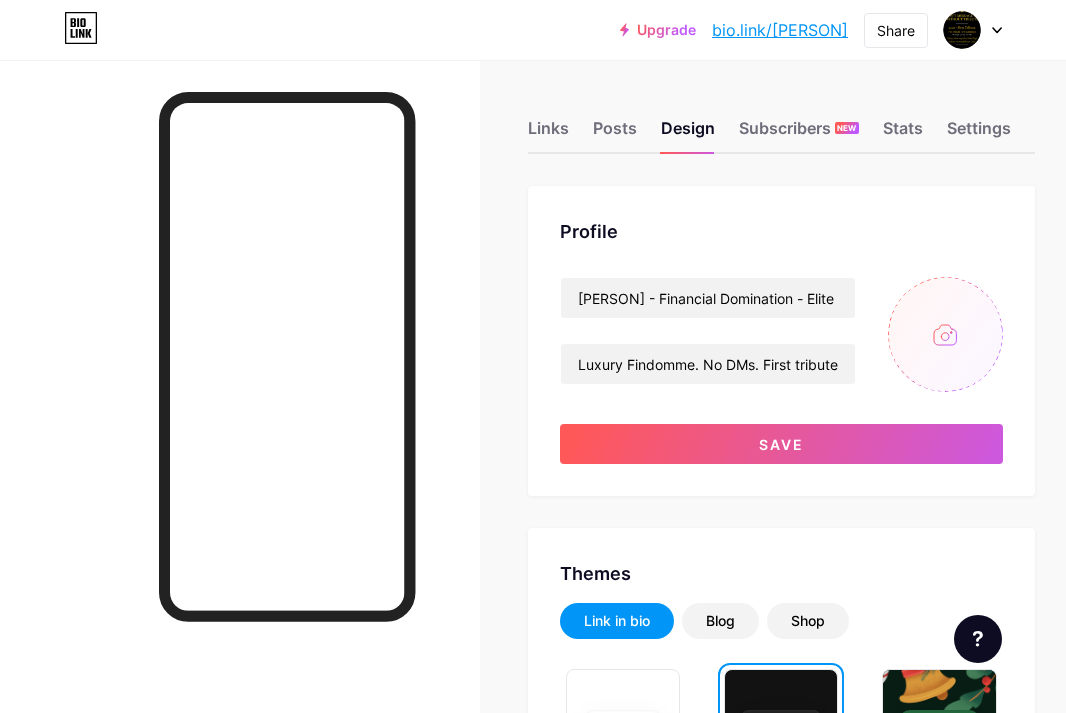 click at bounding box center (945, 334) 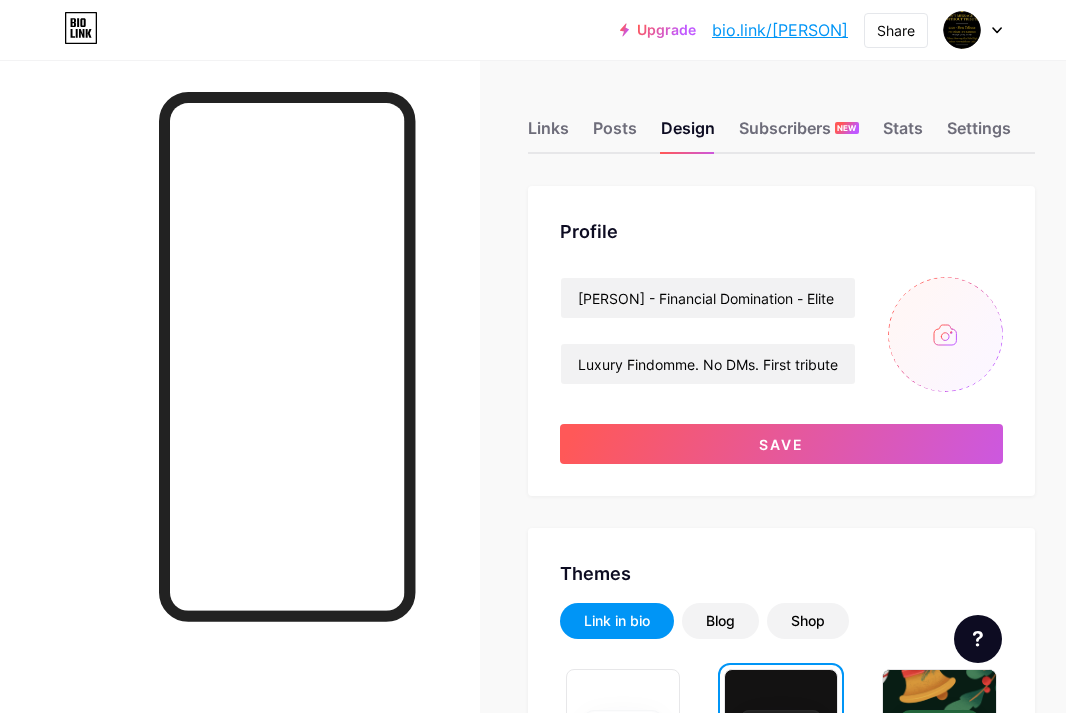 type on "C:\fakepath\You’ve alreaddssddffdy been replaced.png" 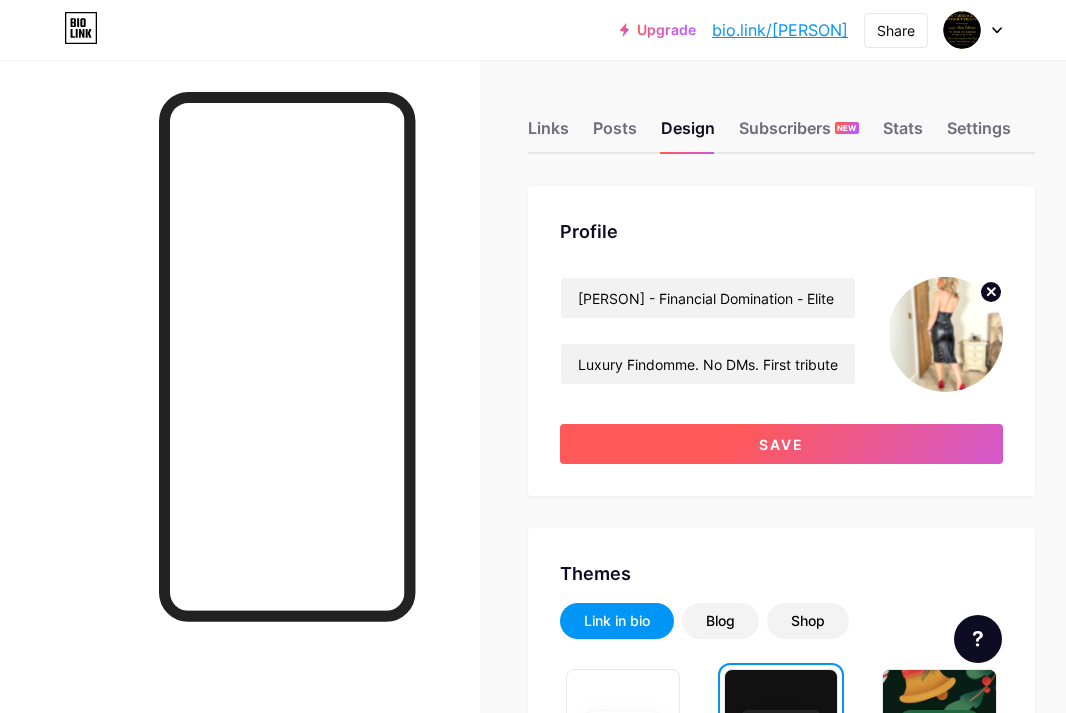 click on "Save" at bounding box center (781, 444) 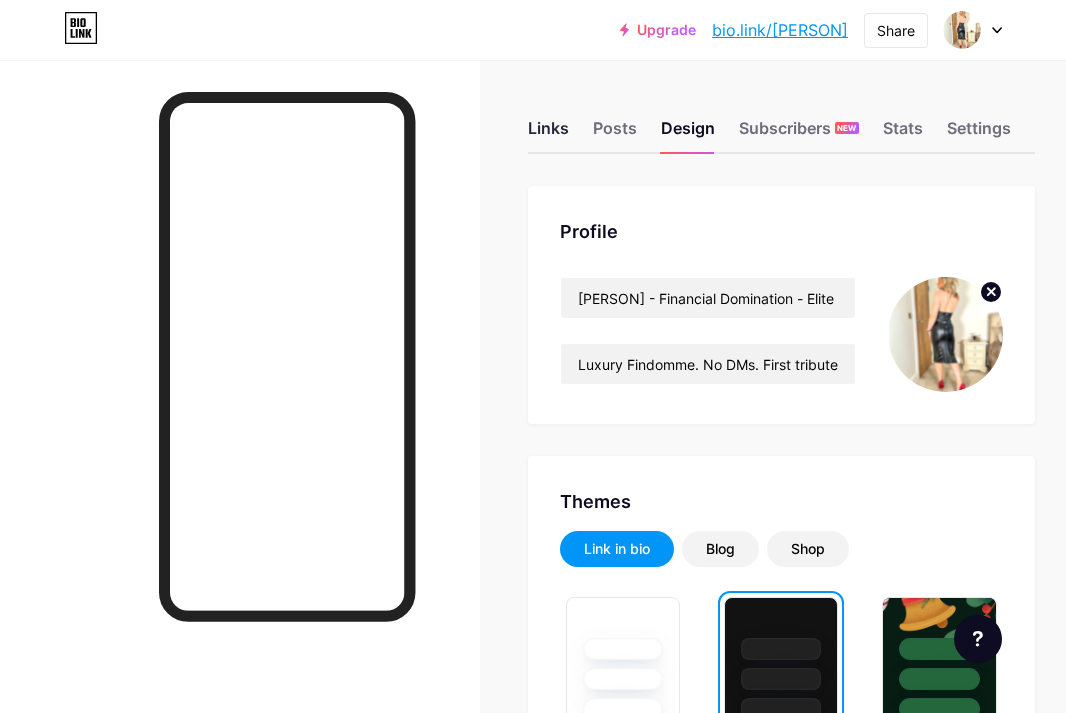click on "Links" at bounding box center (548, 134) 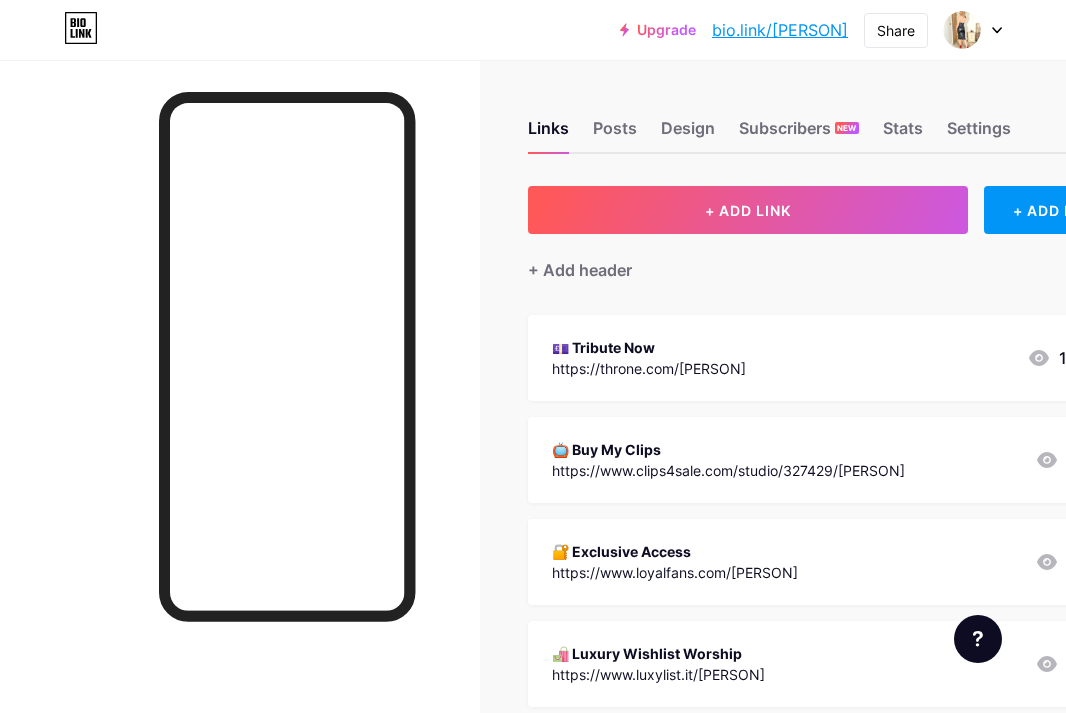 click on "💷 Tribute Now" at bounding box center (649, 347) 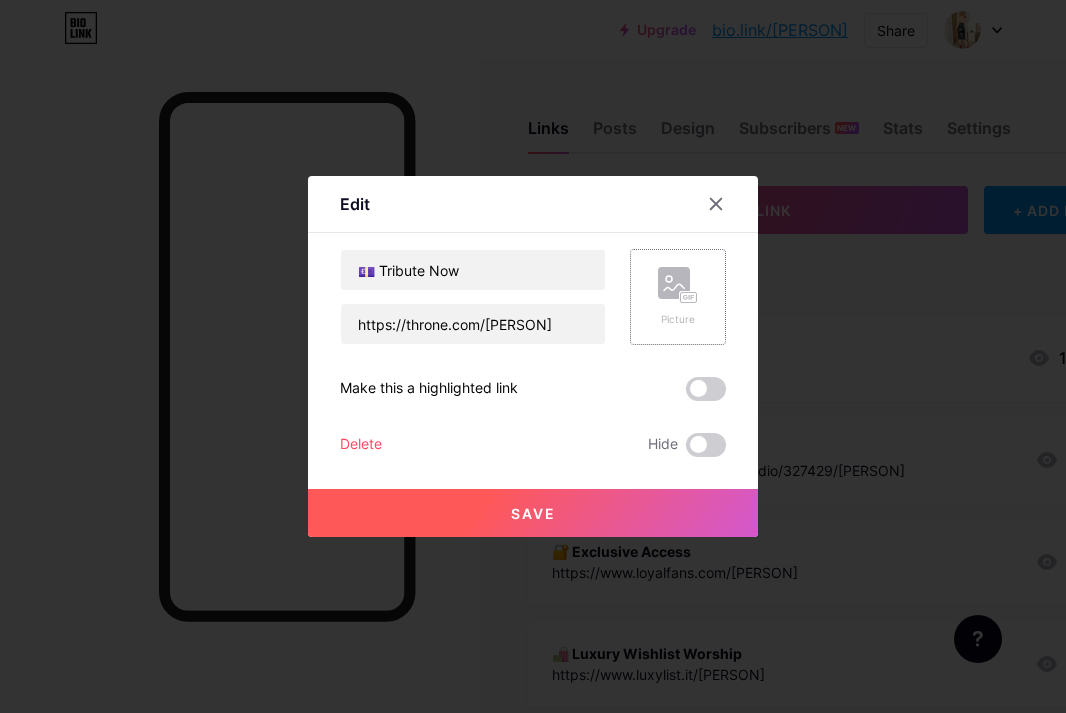 click 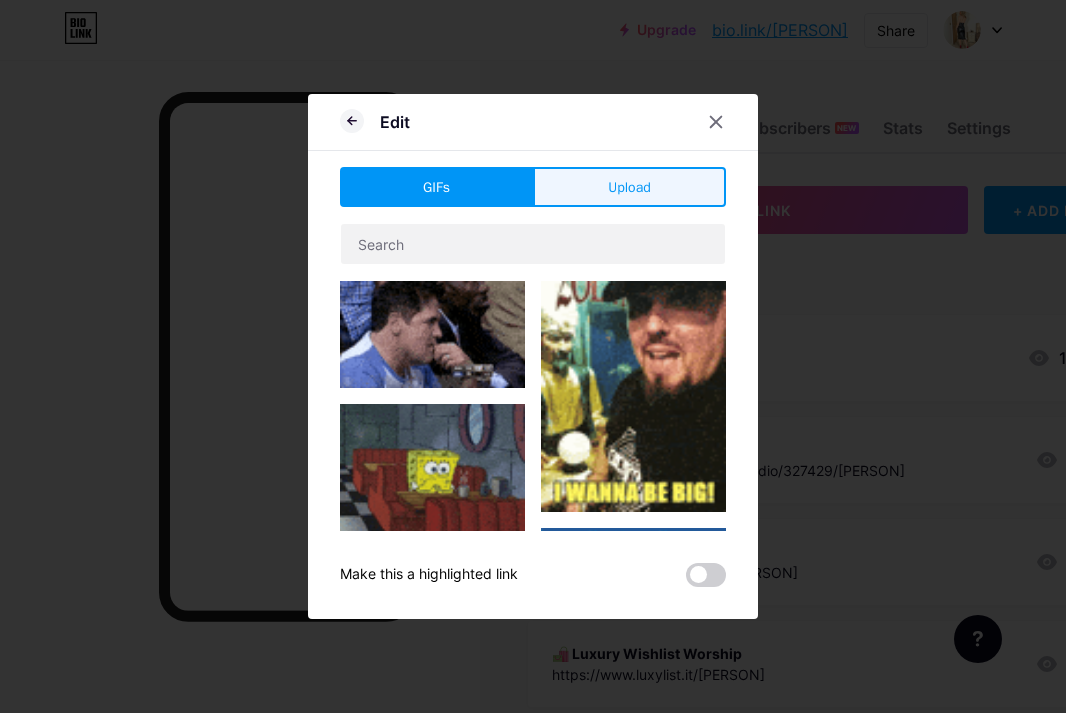 click on "Upload" at bounding box center [629, 187] 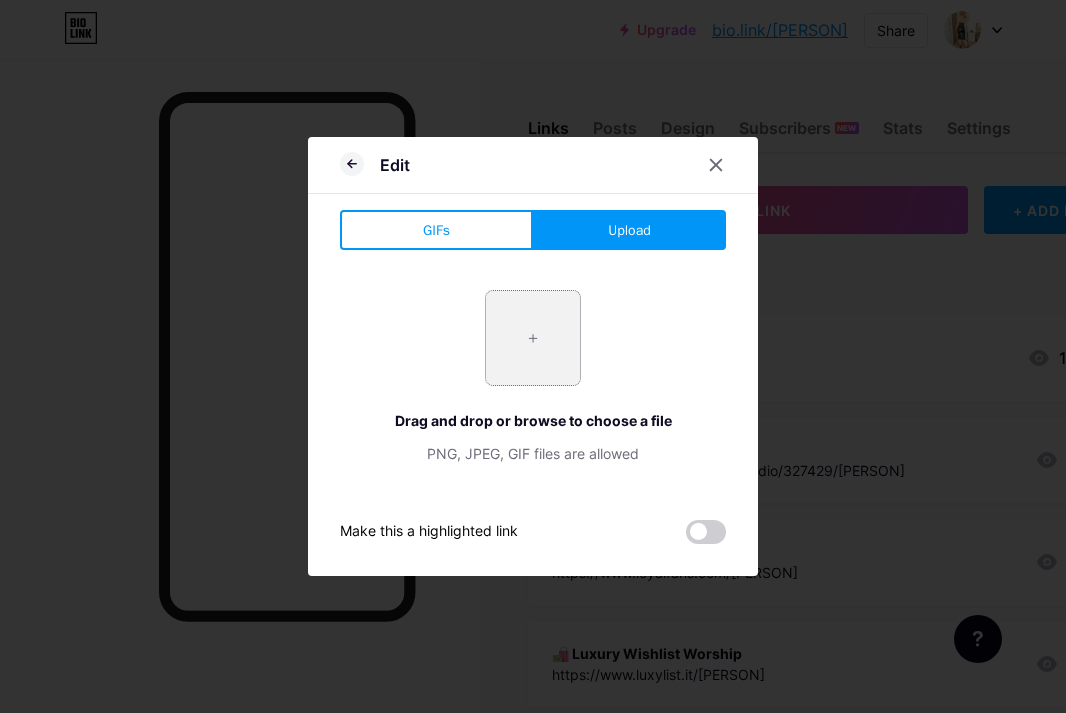 click at bounding box center (533, 338) 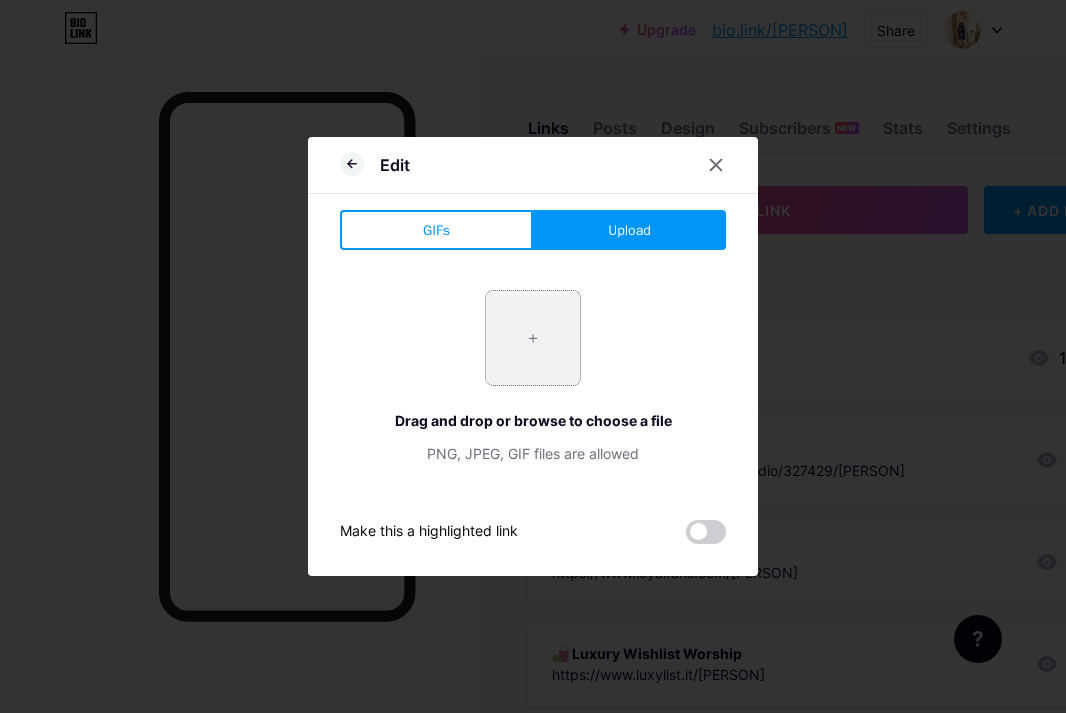 type on "C:\fakepath\DON’T MEjkjkjllklkSSAGE ME WITHOUT TRIBUTE.png" 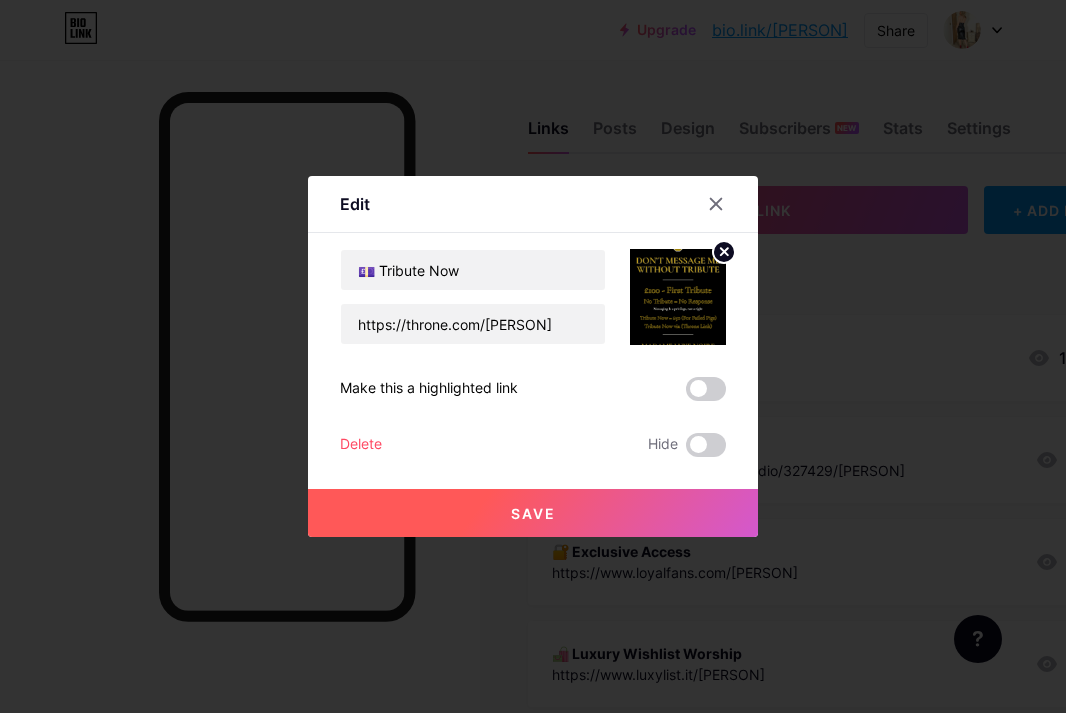 click on "Save" at bounding box center [533, 513] 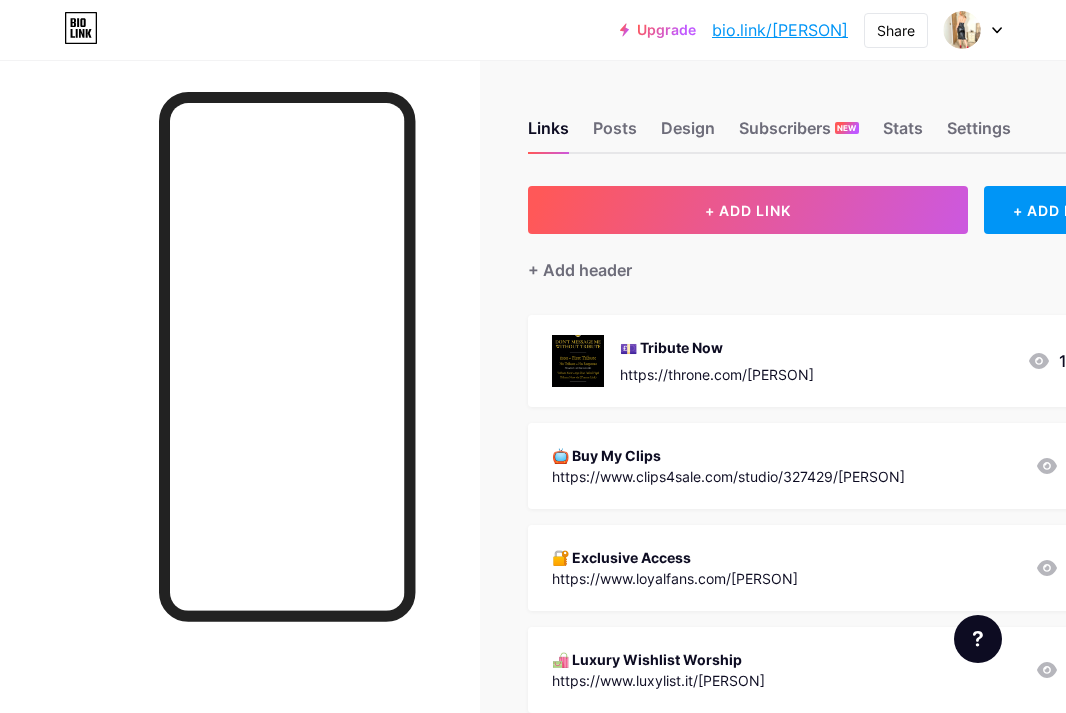 click at bounding box center (578, 361) 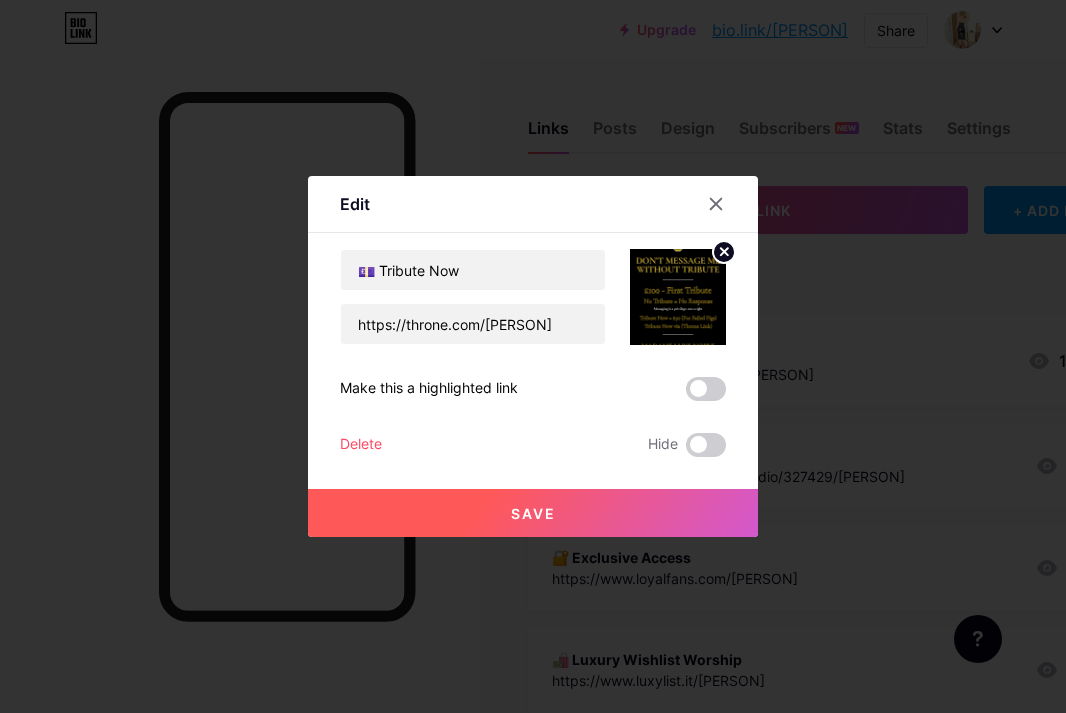click 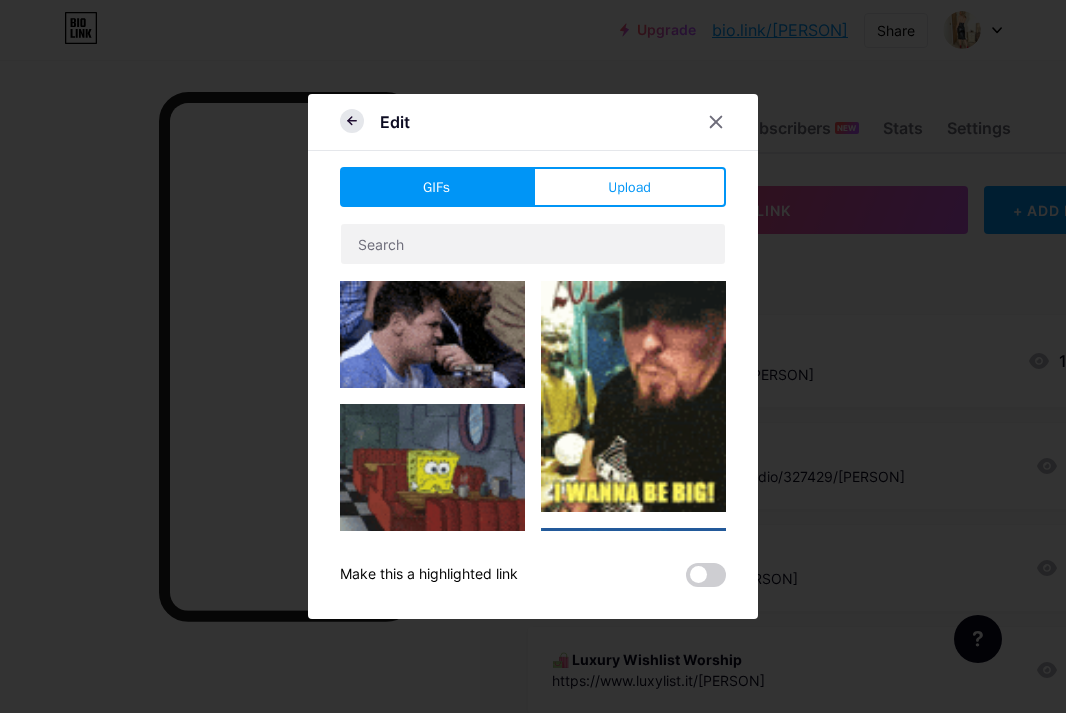 click 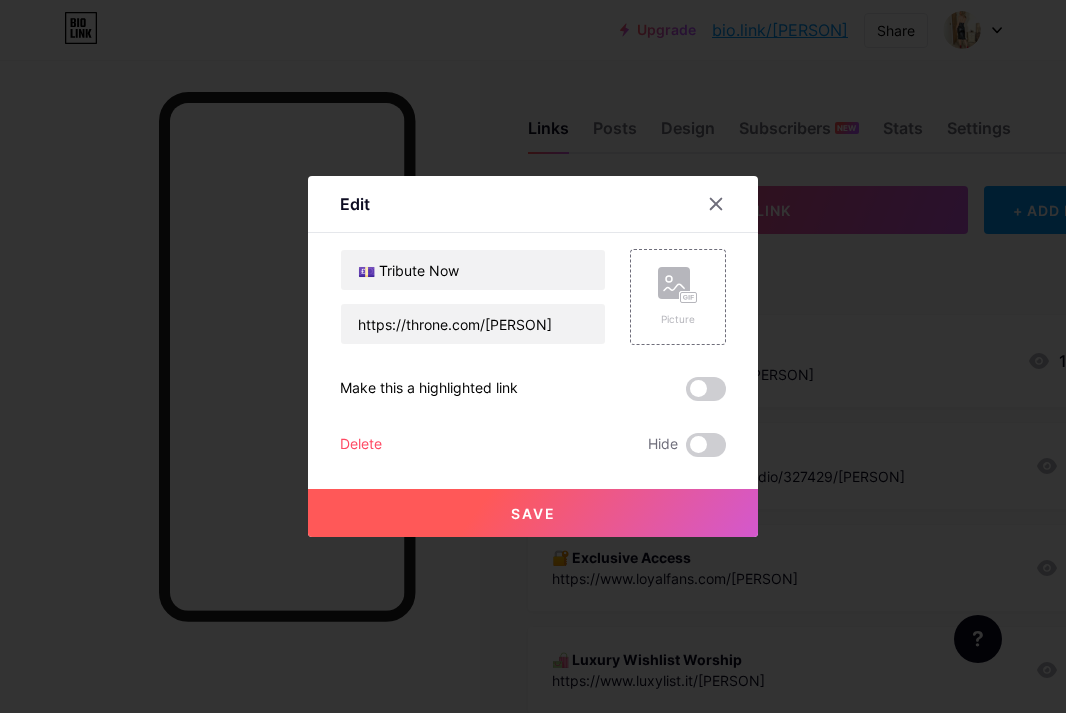 click on "Save" at bounding box center [533, 513] 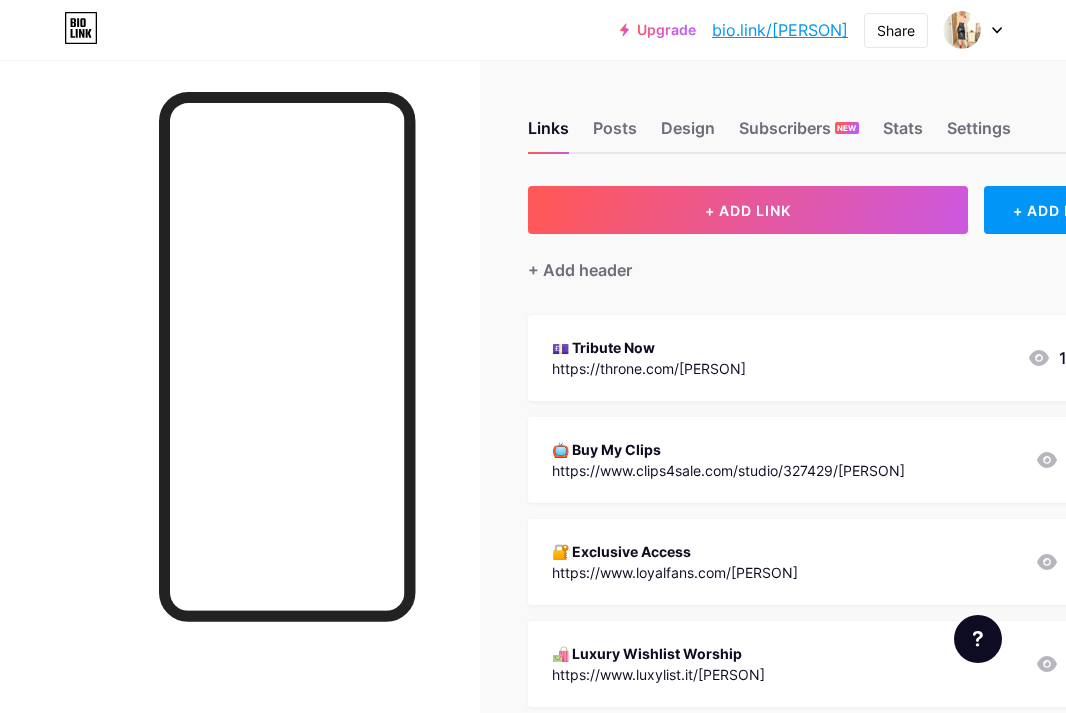 click on "💷 Tribute Now" at bounding box center (649, 347) 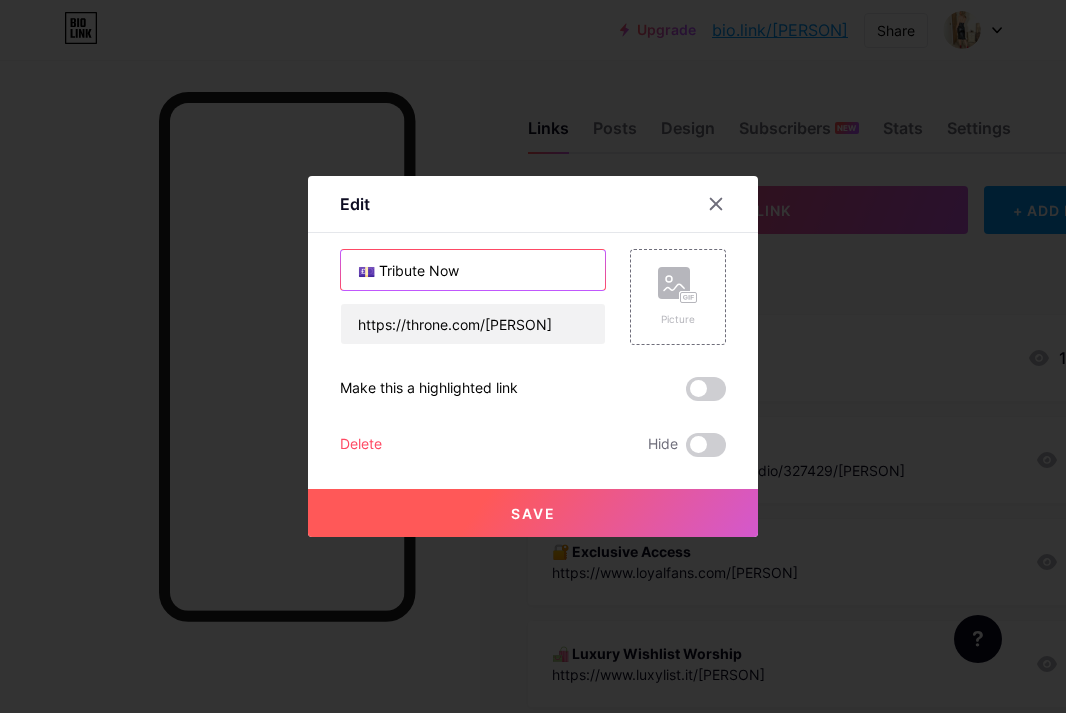 drag, startPoint x: 473, startPoint y: 278, endPoint x: 318, endPoint y: 261, distance: 155.92947 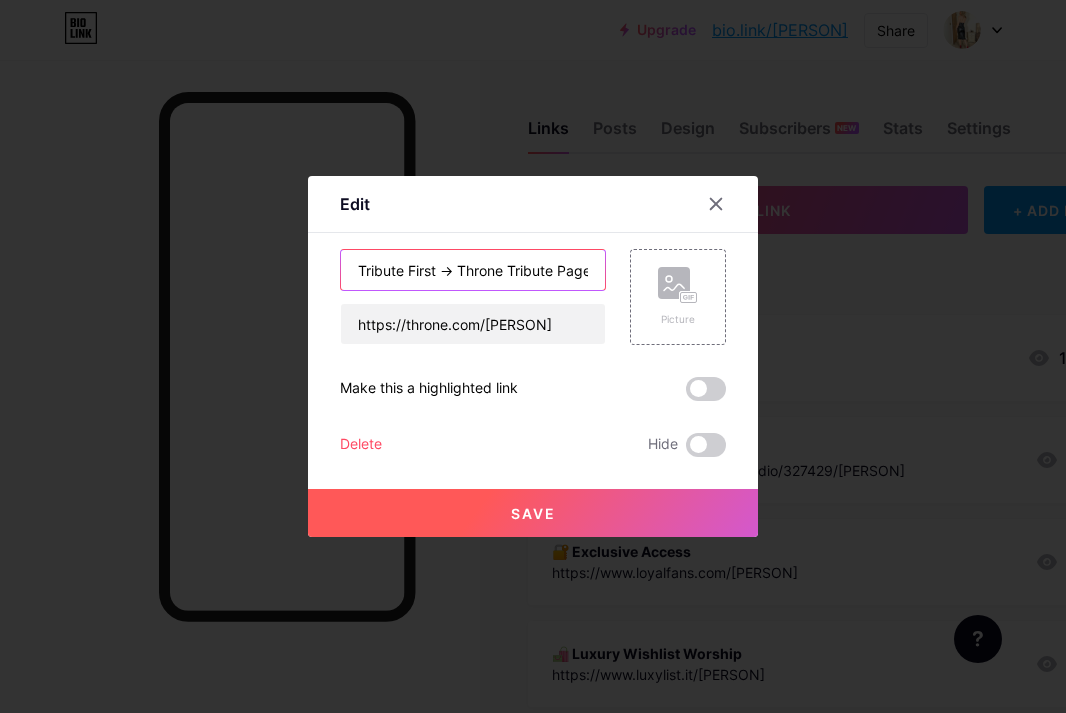type on "Tribute First → Throne Tribute Page" 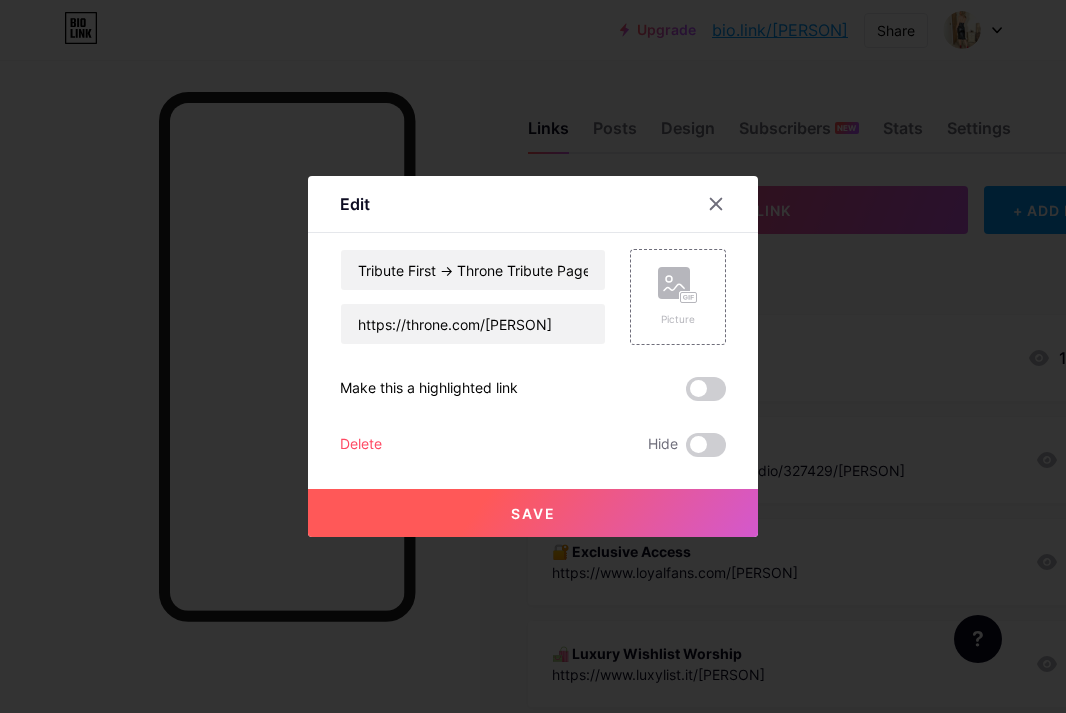 click on "Save" at bounding box center (533, 513) 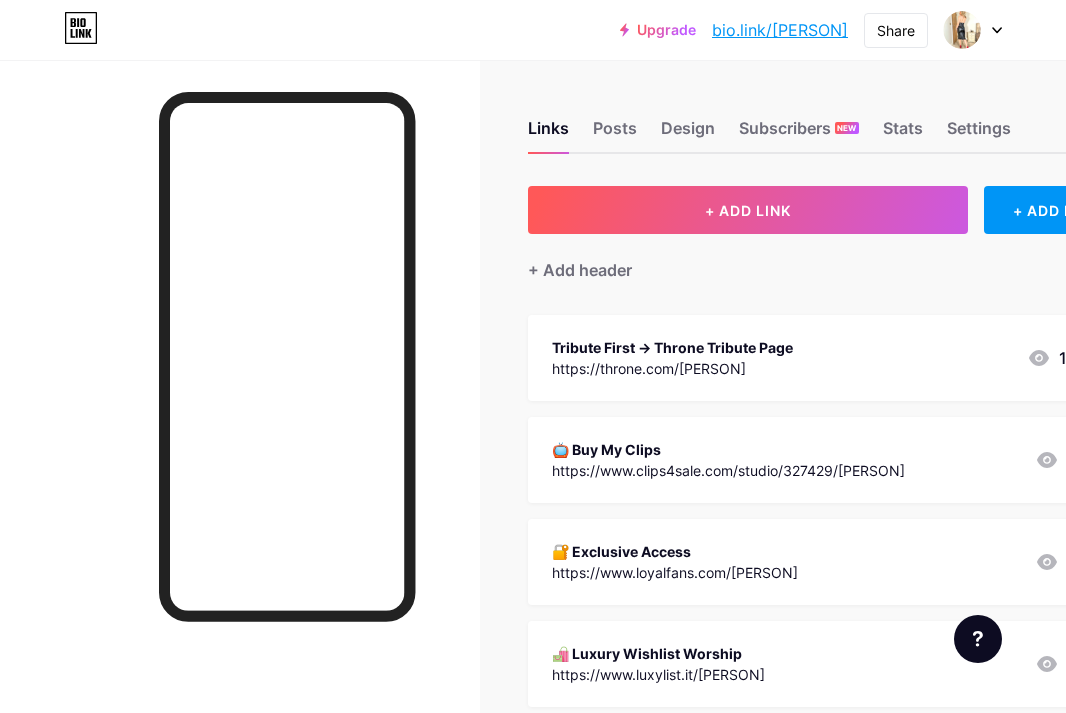 click on "🛍️ Luxury Wishlist Worship" at bounding box center [658, 653] 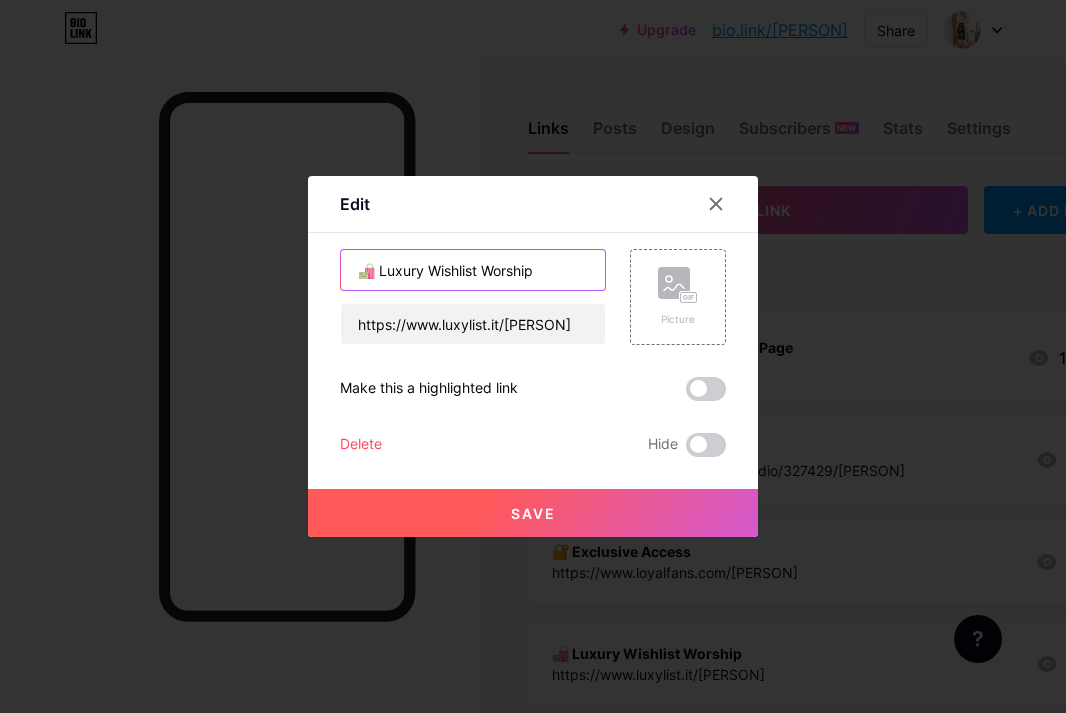 drag, startPoint x: 552, startPoint y: 266, endPoint x: 107, endPoint y: 260, distance: 445.04044 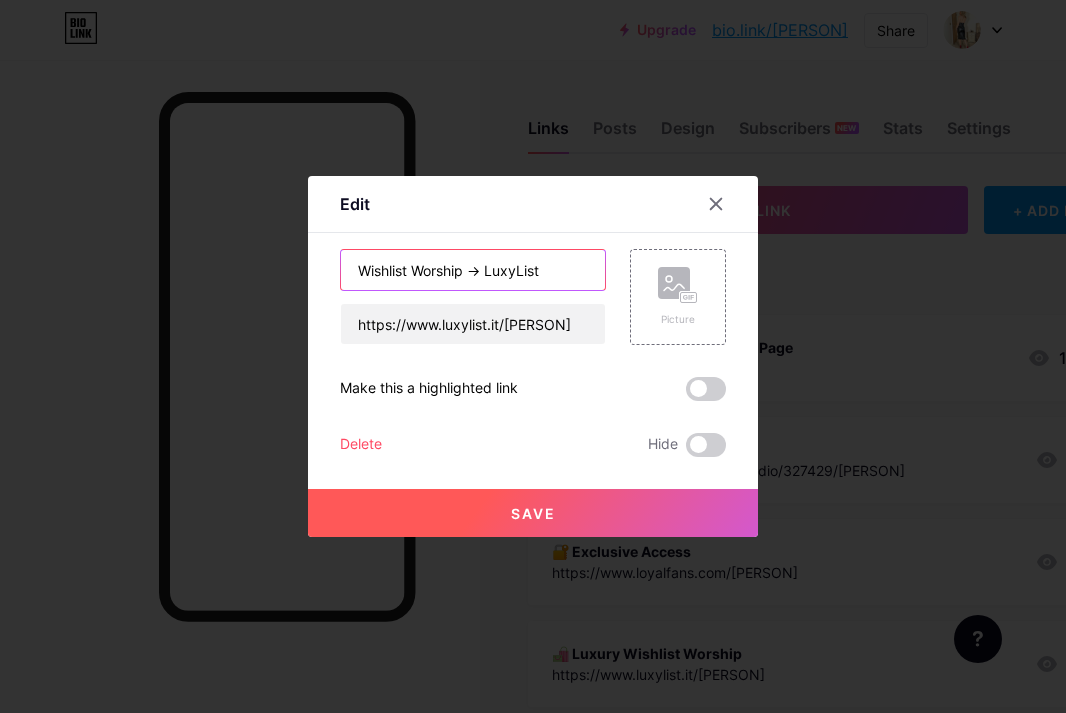 type on "Wishlist Worship → LuxyList" 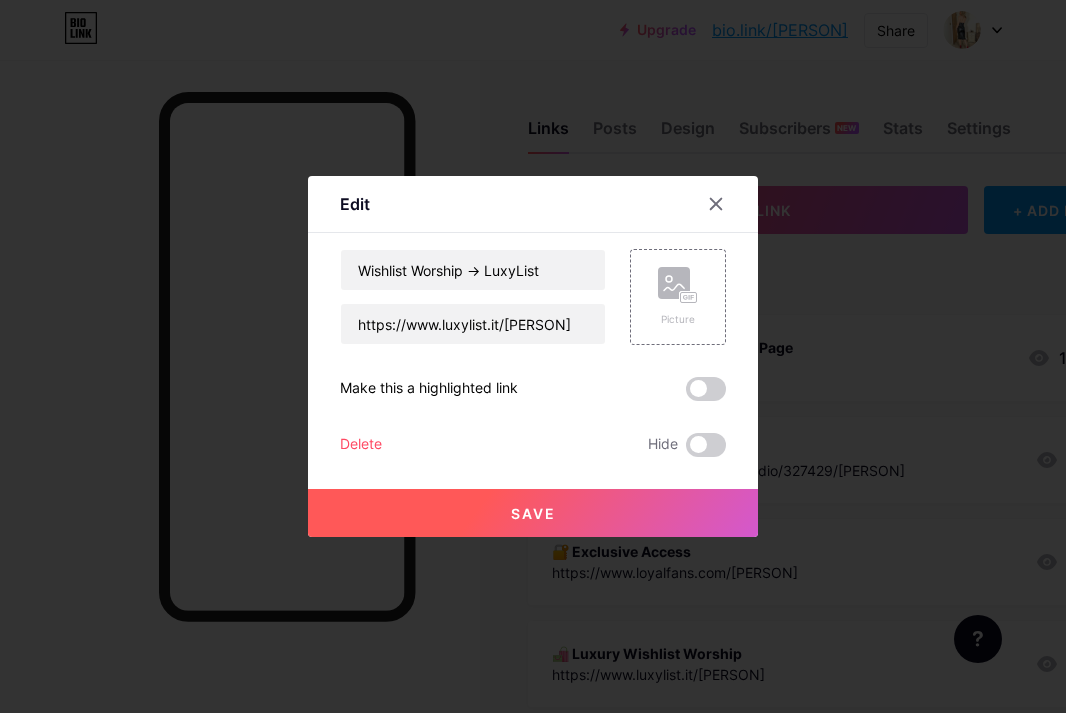 click on "Save" at bounding box center (533, 513) 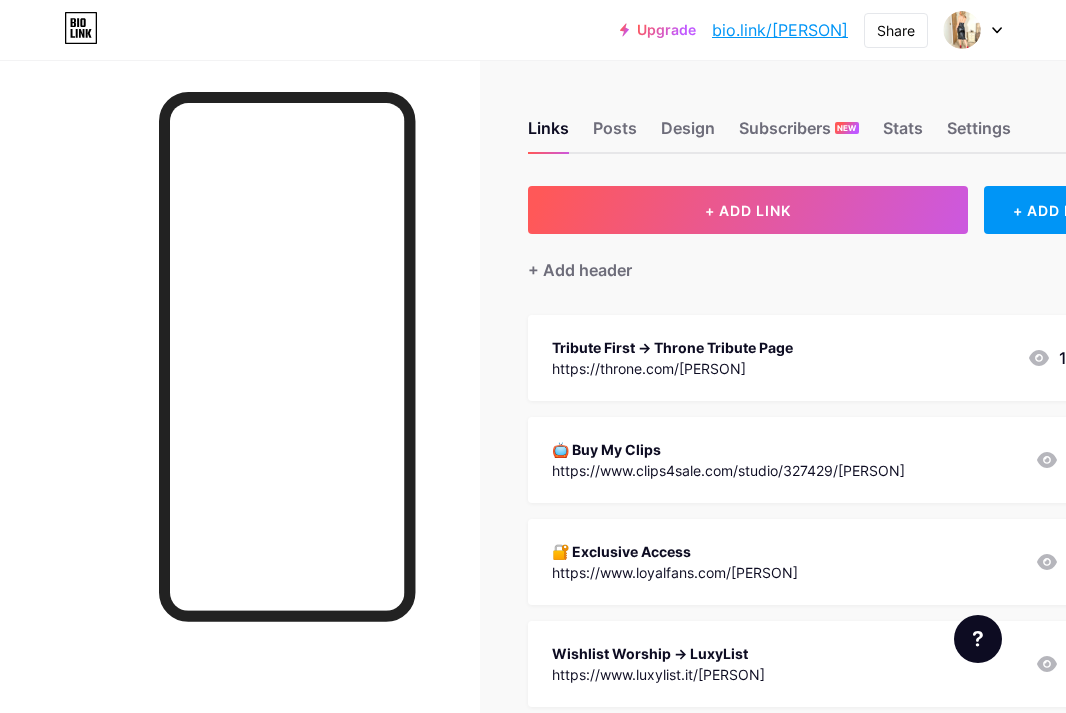 click on "🔐 Exclusive Access" at bounding box center [675, 551] 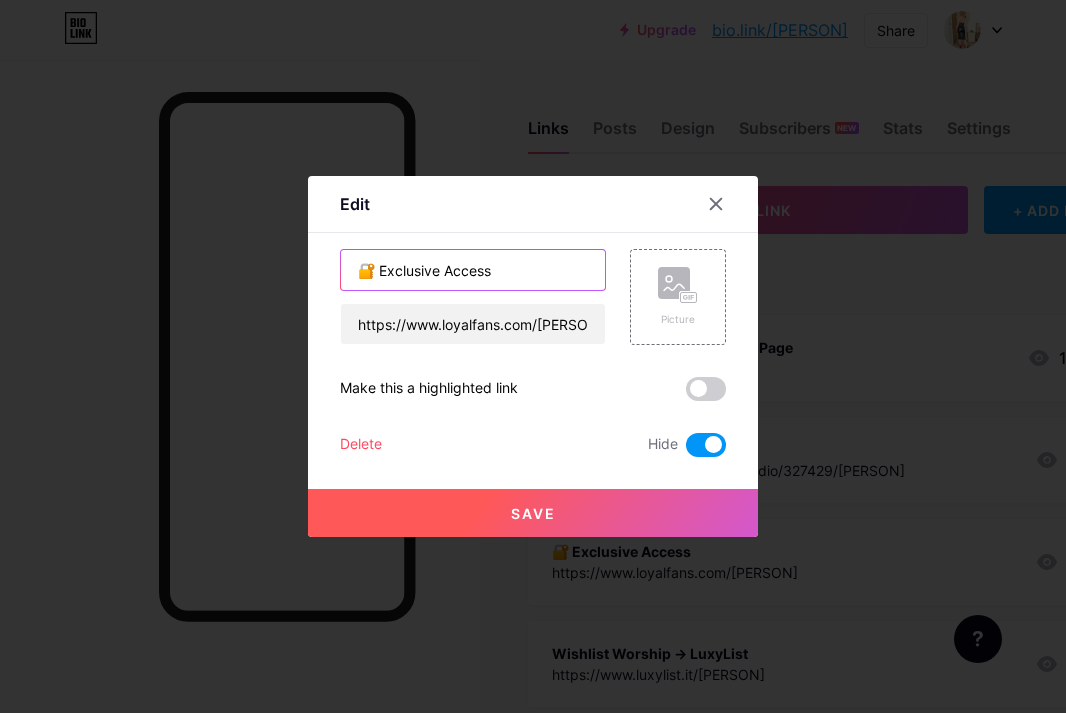 drag, startPoint x: 506, startPoint y: 268, endPoint x: 315, endPoint y: 257, distance: 191.3165 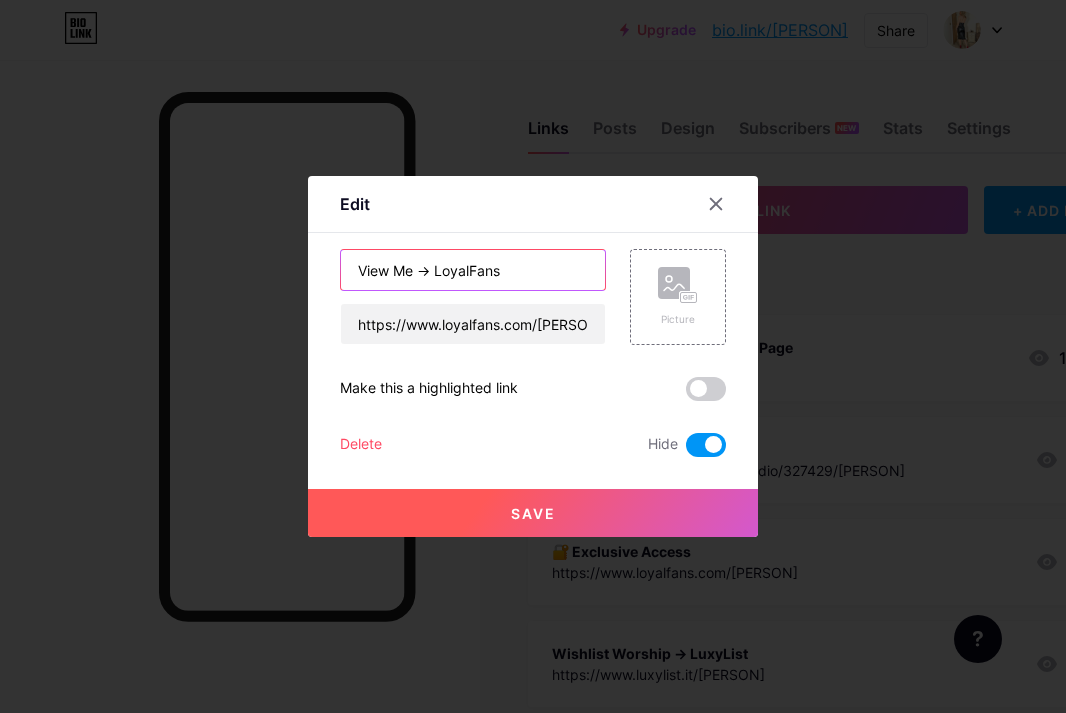 type on "View Me → LoyalFans" 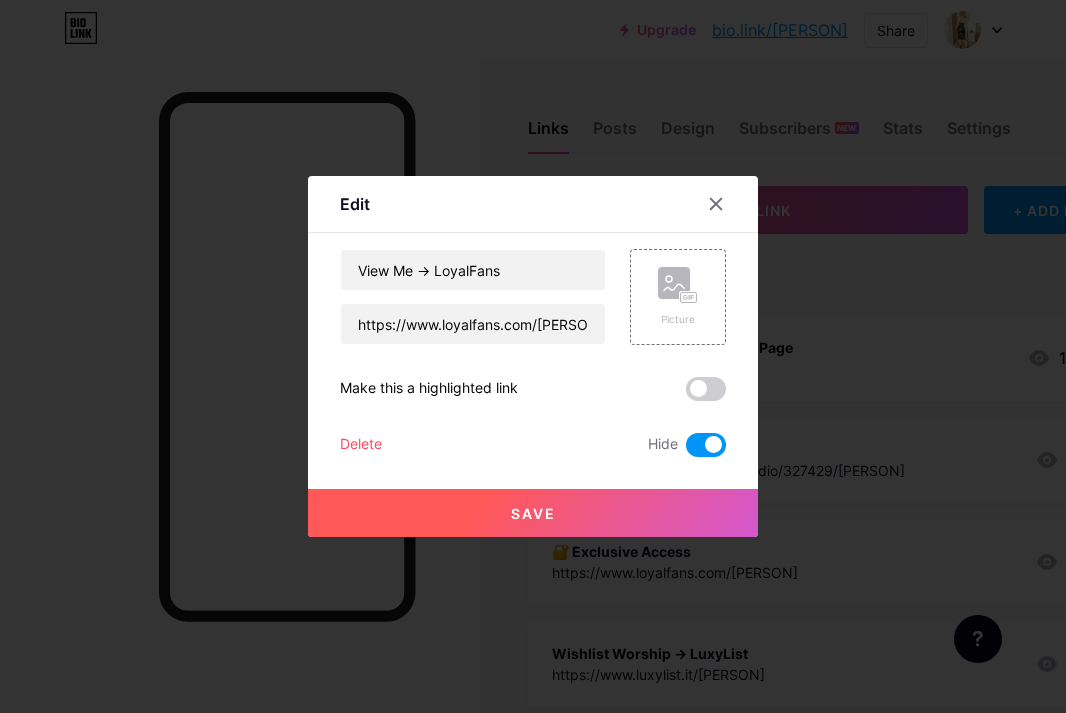 click on "Save" at bounding box center [533, 513] 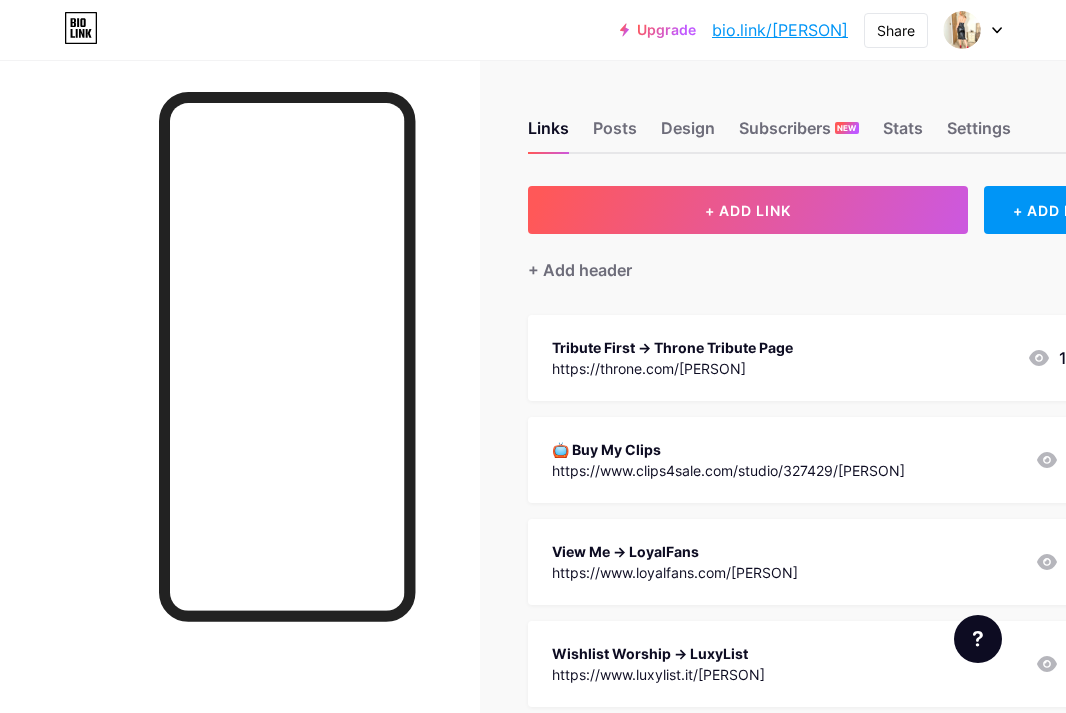 click on "📺 Buy My Clips" at bounding box center [728, 449] 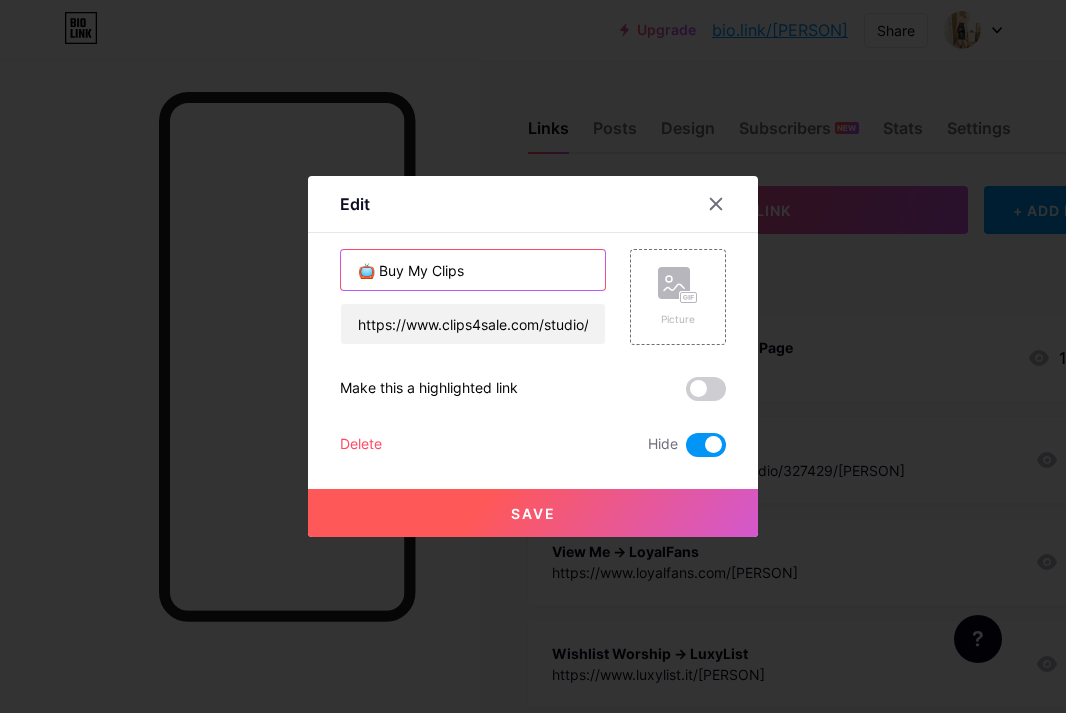 drag, startPoint x: 506, startPoint y: 279, endPoint x: 163, endPoint y: 261, distance: 343.472 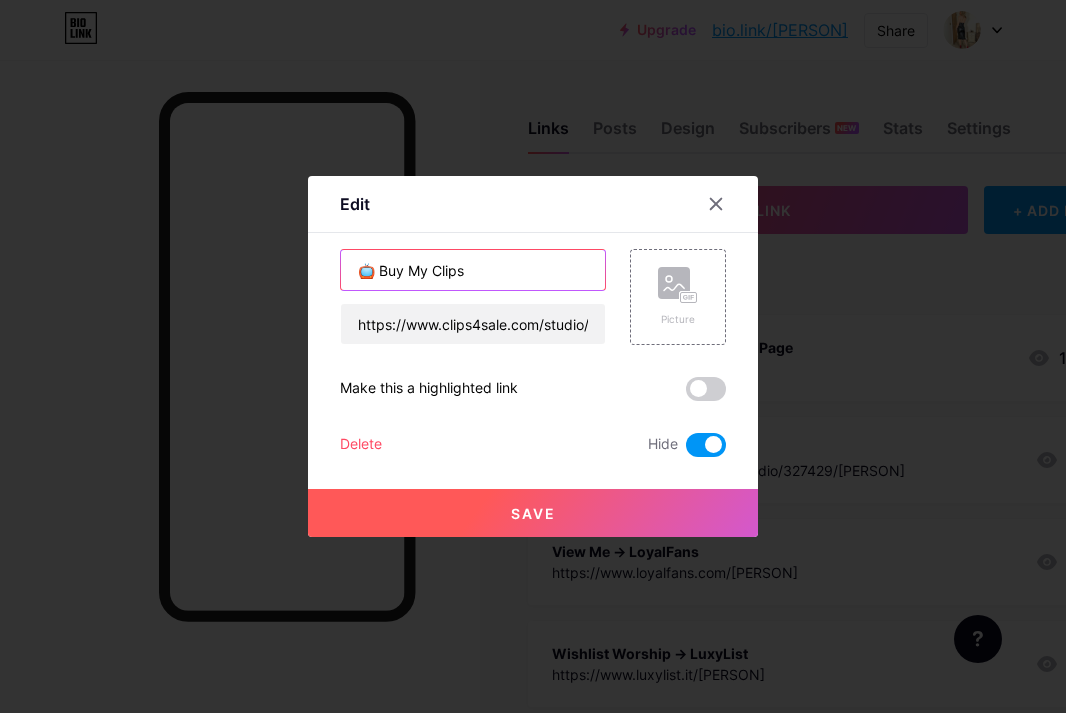 paste on "Buy Clips → Clip4Sale" 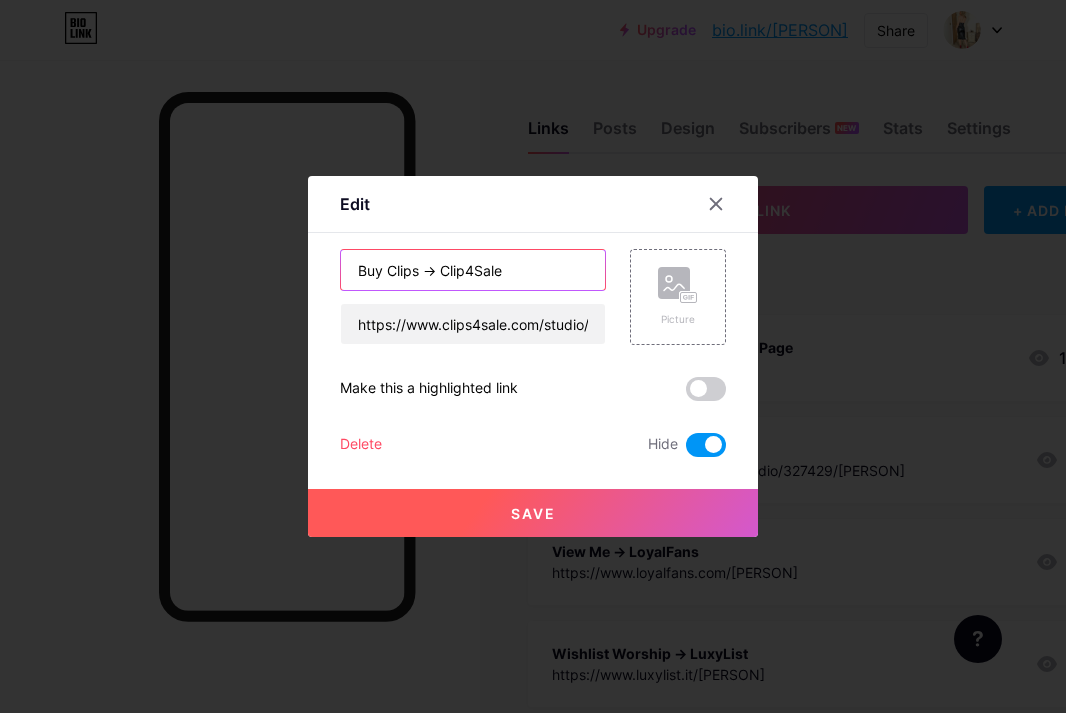type on "Buy Clips → Clip4Sale" 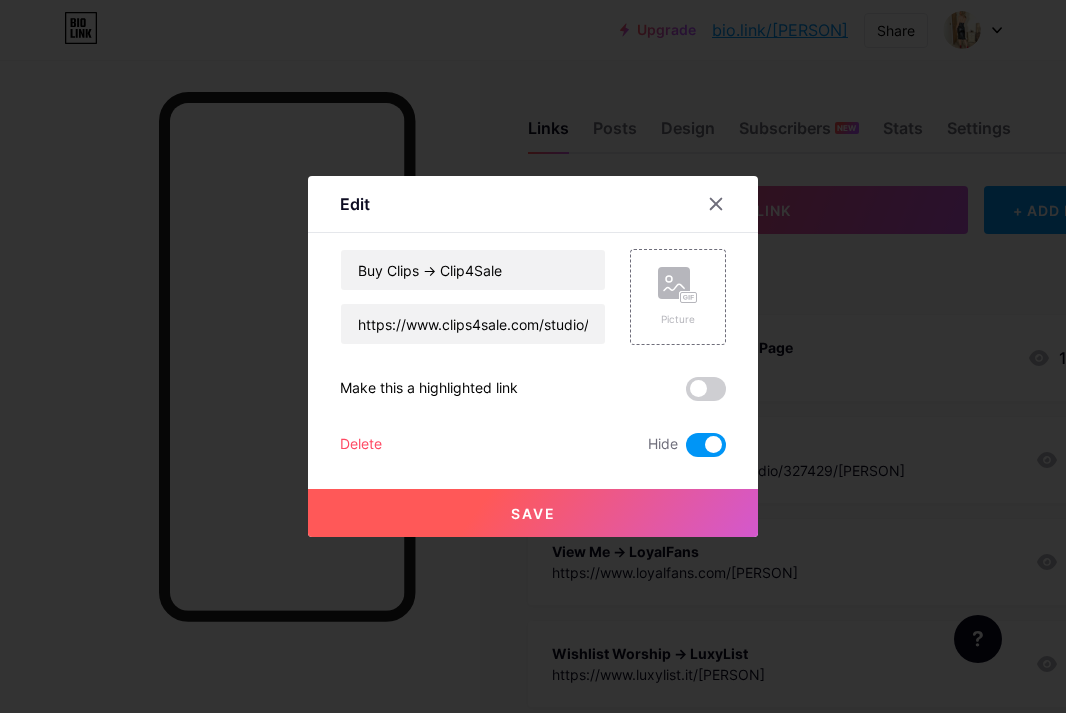 click on "Save" at bounding box center (533, 513) 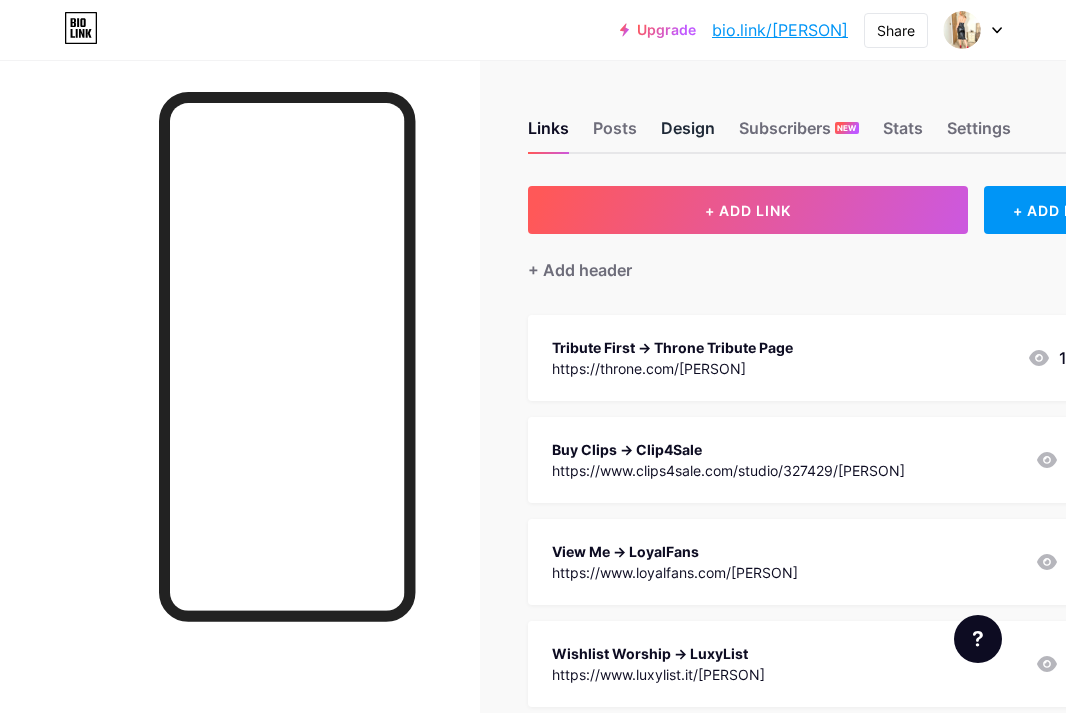 click on "Design" at bounding box center (688, 134) 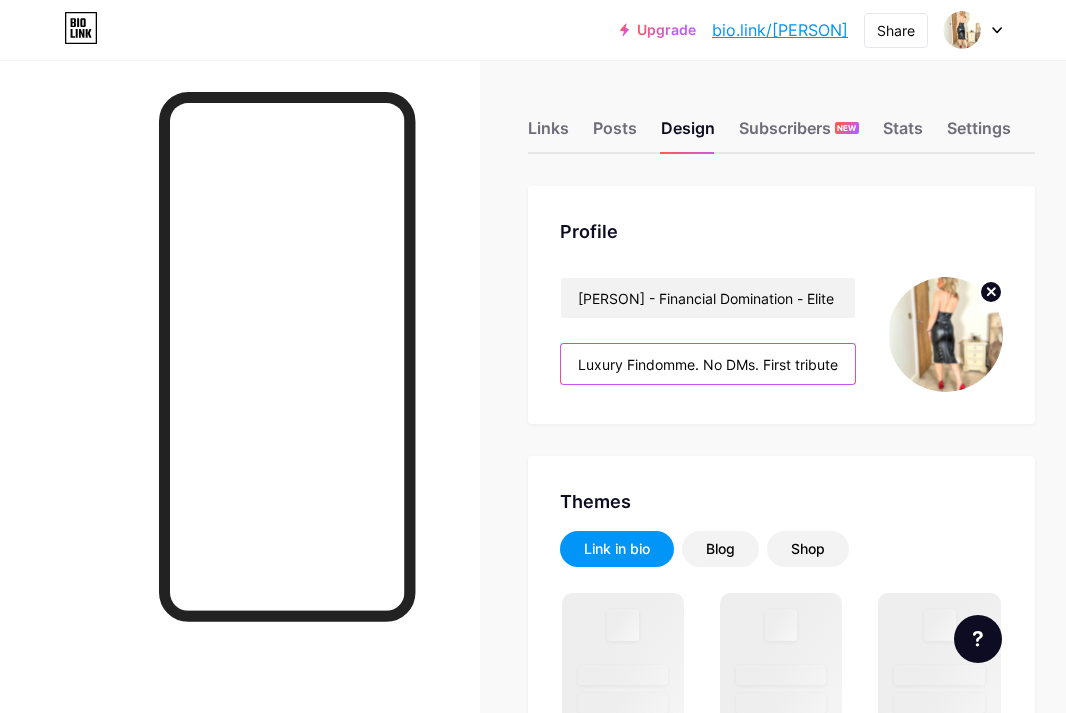 scroll, scrollTop: 0, scrollLeft: 54, axis: horizontal 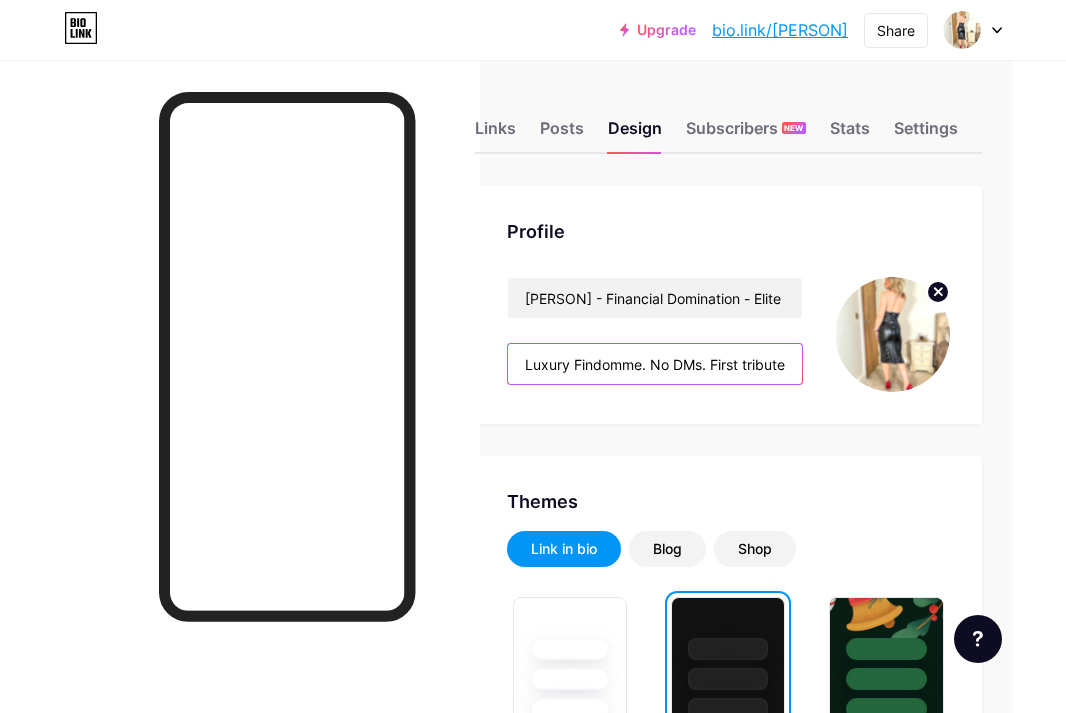drag, startPoint x: 569, startPoint y: 364, endPoint x: 1098, endPoint y: 390, distance: 529.63855 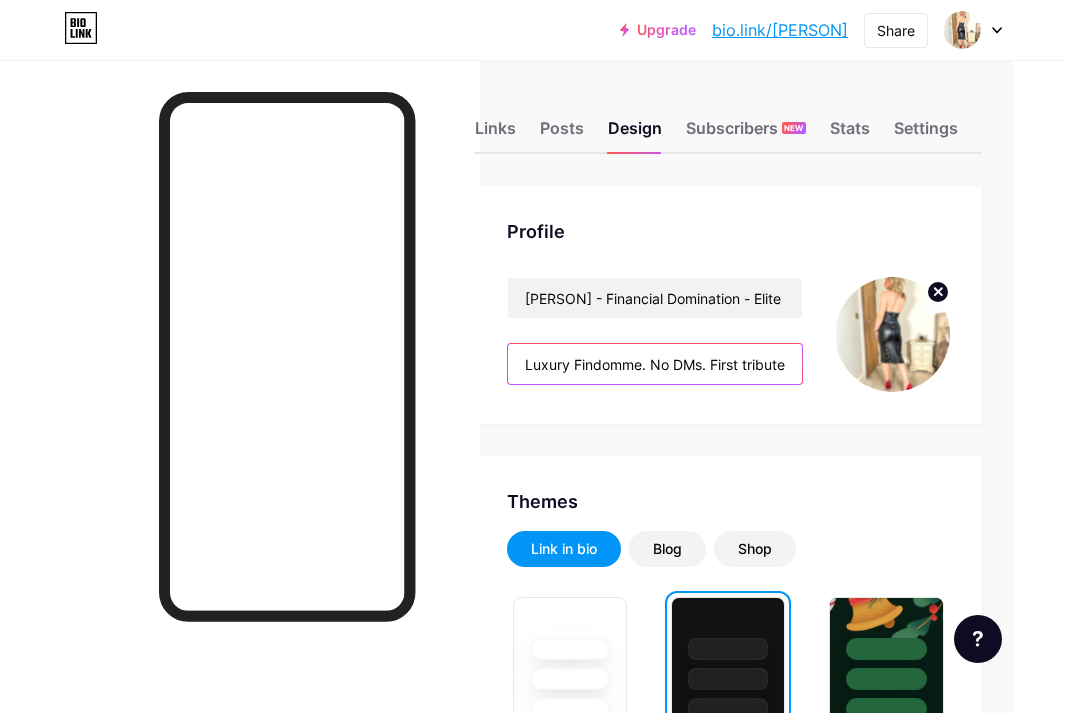 click on "Upgrade bio.link/[PERSON] bio.link/[PERSON] Share Switch accounts [PERSON] - Financial Domination - Elite Control bio.link/[PERSON] + Add a new page Account settings Logout Link Copied Links Posts Design Subscribers NEW Stats Settings Profile [PERSON] - Financial Domination - Elite Control [PERSON]. No DMs. First tribute or silence. I own the moment you noticed Me. Red soles, black leather, gold standard Themes Link in bio Blog Shop Basics Carbon Xmas 23 Pride Glitch Winter · Live Glassy · Live Chameleon · Live Rainy Night · Live Neon · Live Summer Retro Strawberry · Live Desert Sunny Autumn Leaf Clear Sky" at bounding box center [480, 1698] 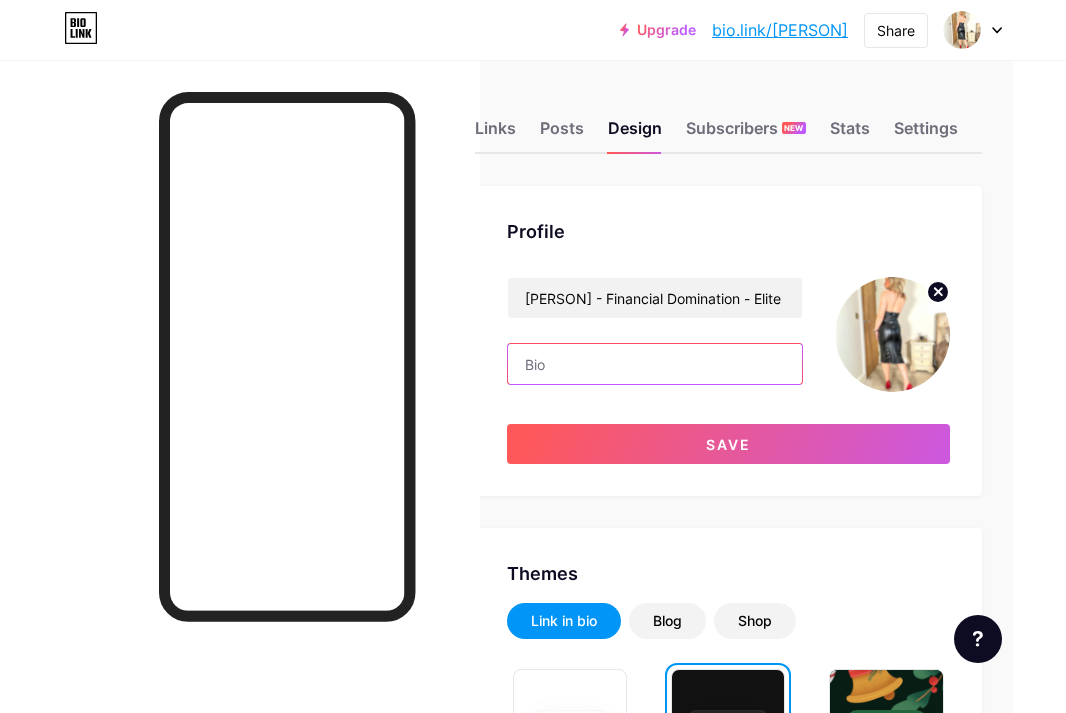 paste on "I don’t reply. I don’t explain. I collect. Everything here costs. Start at the top. Tribute before you speak. Control, cash, and silence — that’s what I own. No excuses. No access" 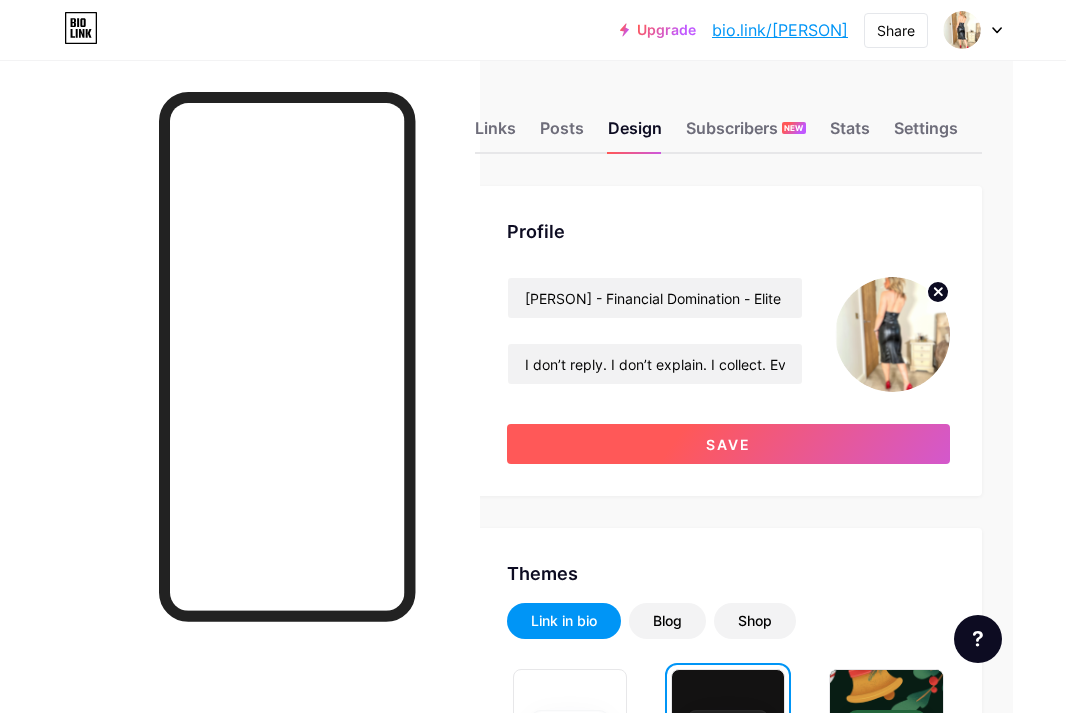 click on "Save" at bounding box center [728, 444] 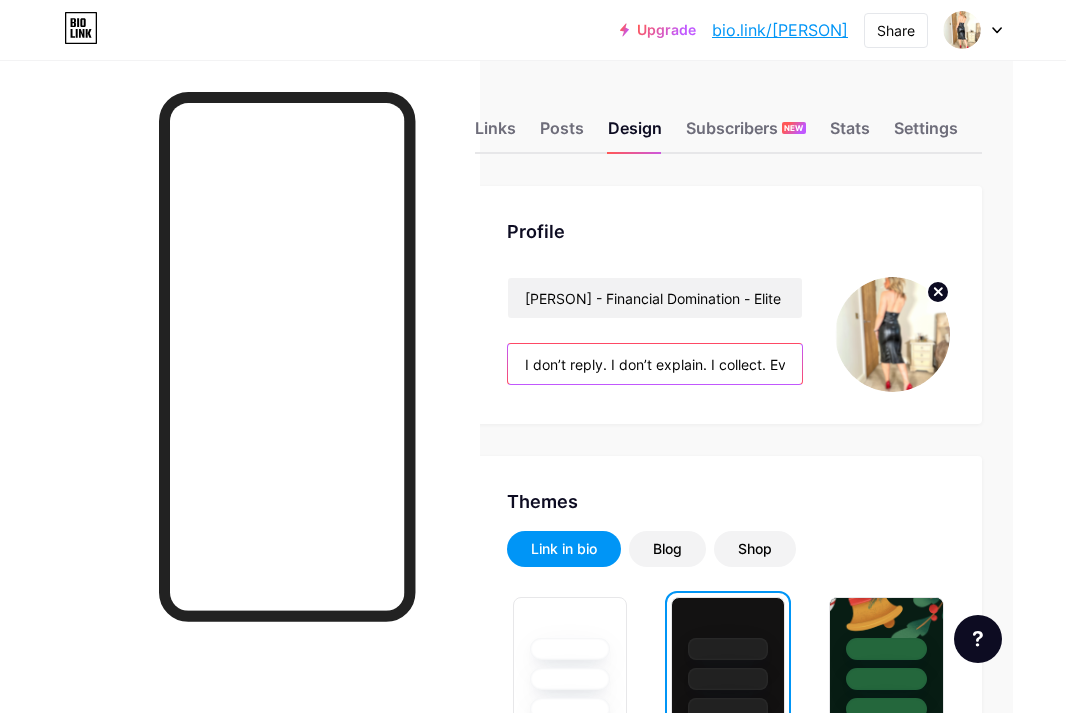 click on "I don’t reply. I don’t explain. I collect. Everything here costs. Start at the top. Tribute before you speak. Control, cash, and silence — that’s what I own. No excuses. No access" at bounding box center (655, 364) 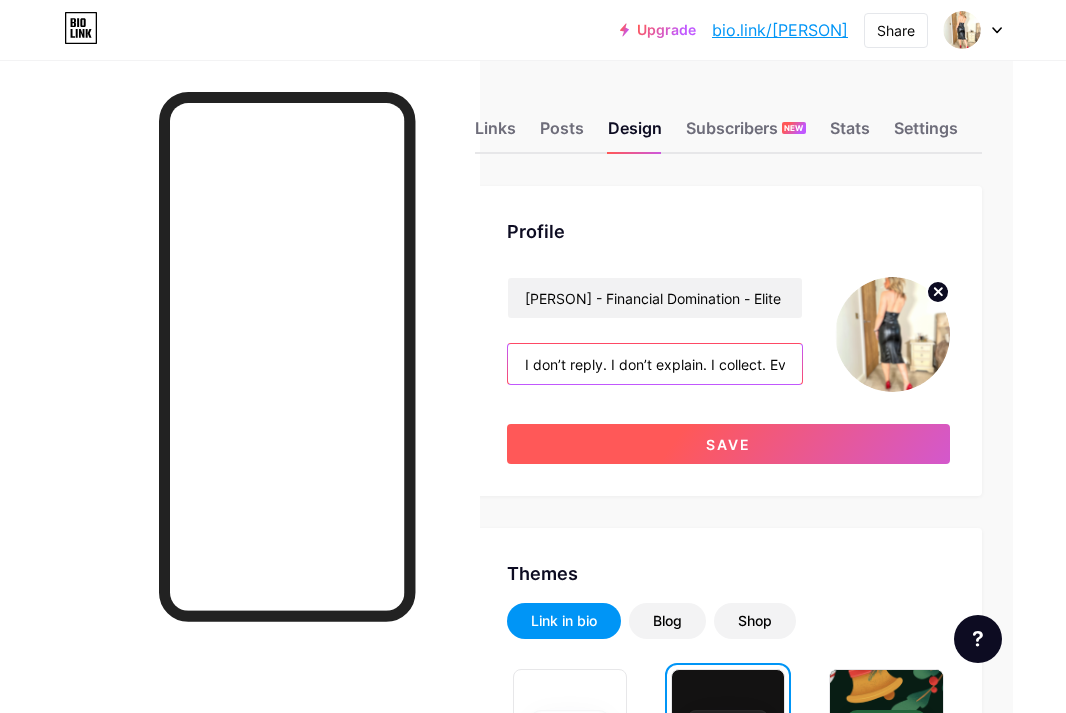 type on "I don’t reply. I don’t explain. I collect. Everything here costs. Start at the top. Tribute before you speak. Control, cash, and silence, that’s what I own. No excuses. No access" 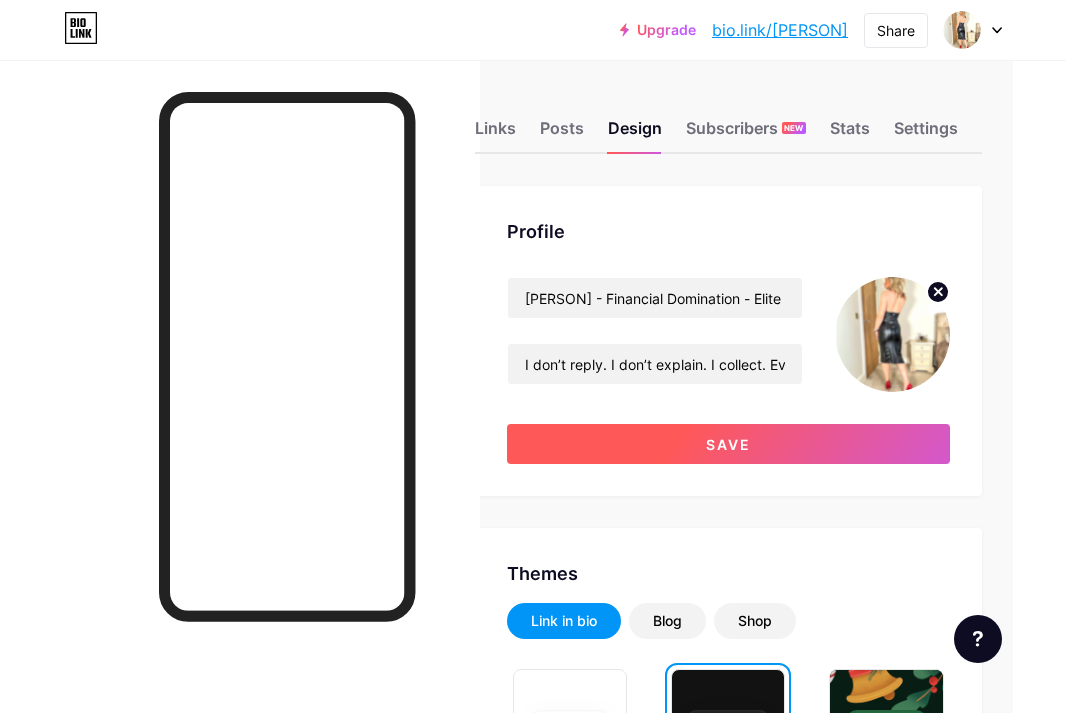 click on "Save" at bounding box center [728, 444] 